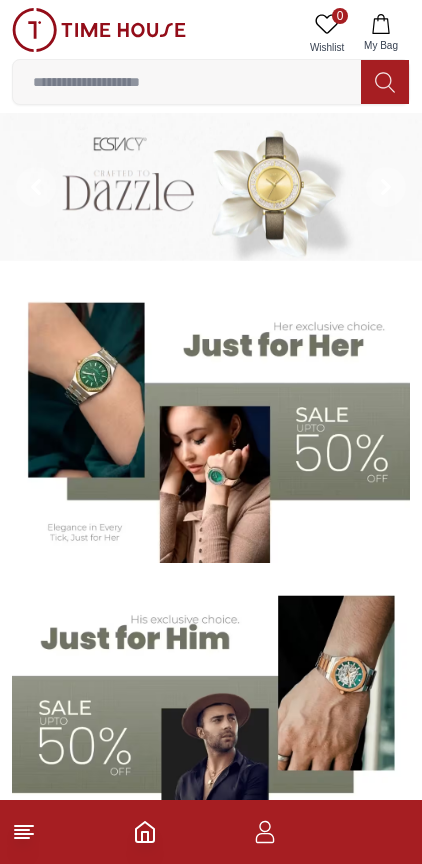 scroll, scrollTop: 0, scrollLeft: 0, axis: both 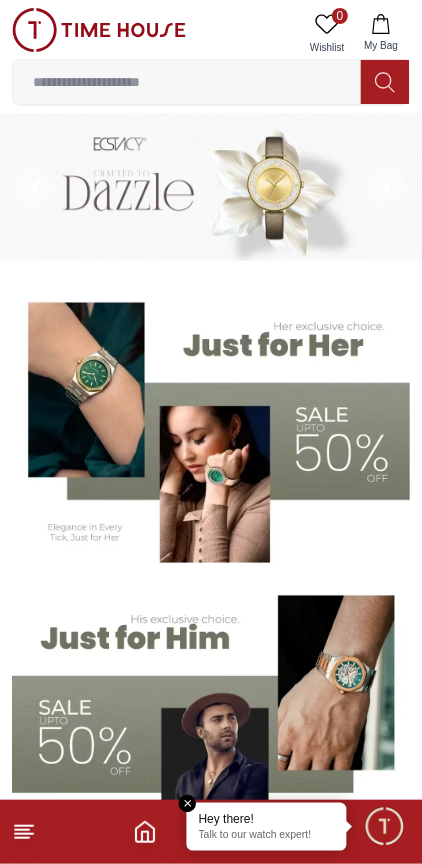click on "Talk to our watch expert!" at bounding box center [267, 836] 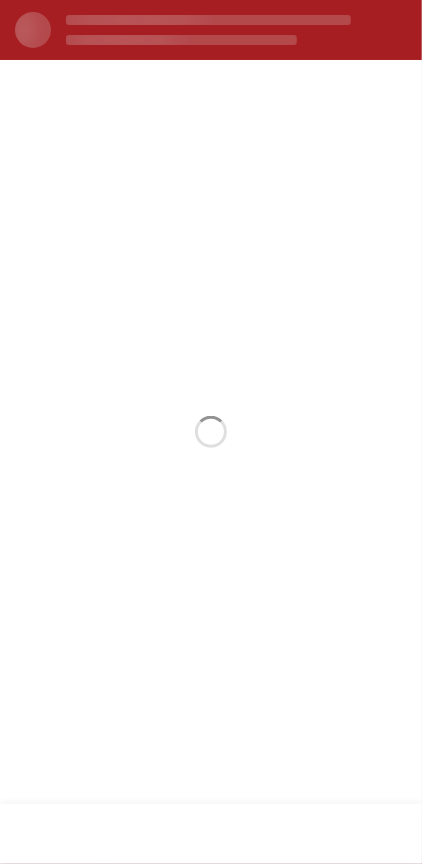 scroll, scrollTop: 0, scrollLeft: 0, axis: both 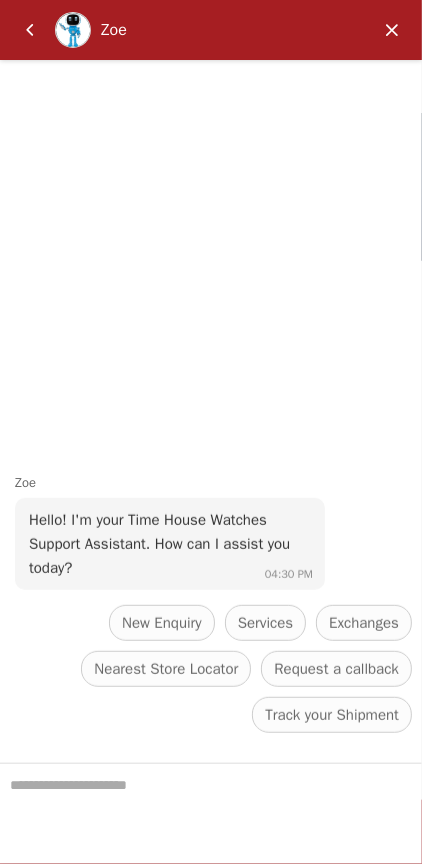 click at bounding box center [392, 30] 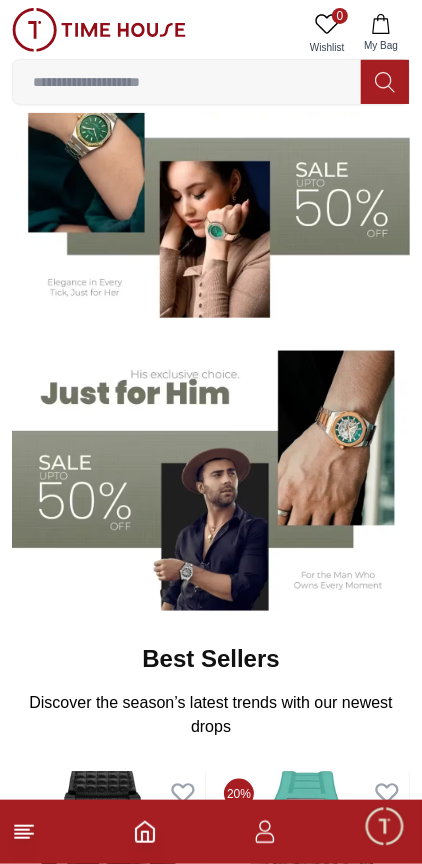 scroll, scrollTop: 246, scrollLeft: 0, axis: vertical 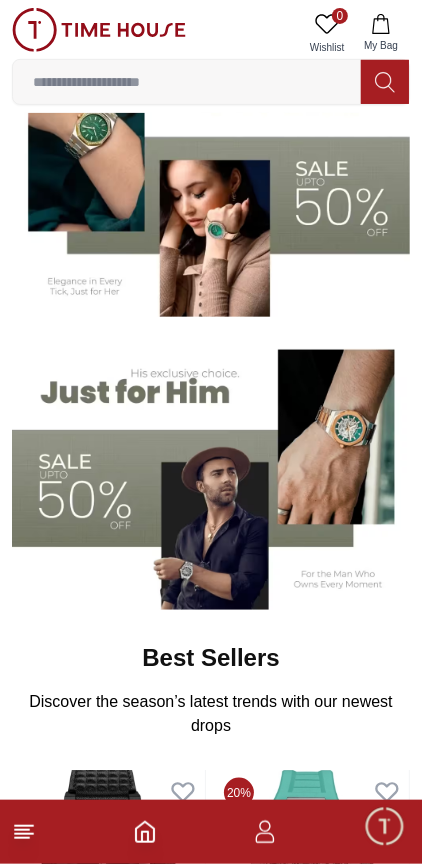 click 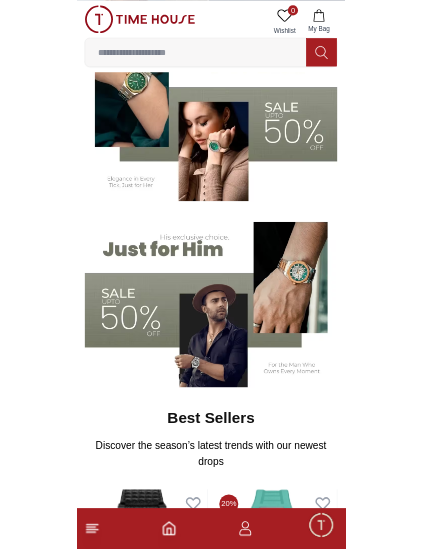 scroll, scrollTop: 0, scrollLeft: 0, axis: both 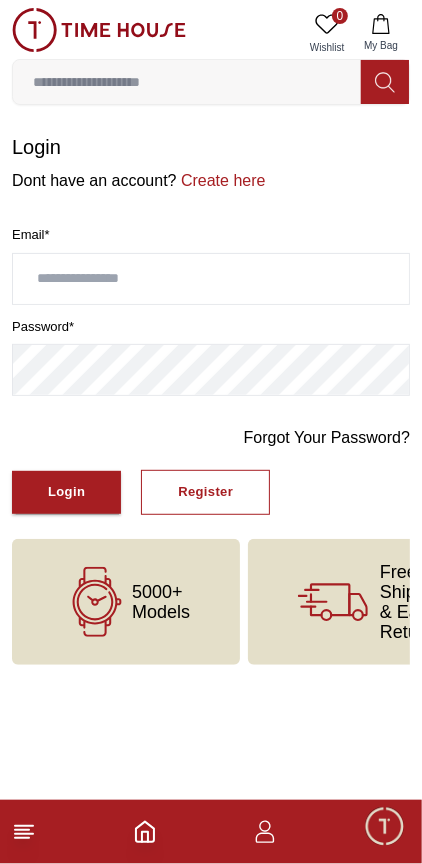 click at bounding box center (211, 279) 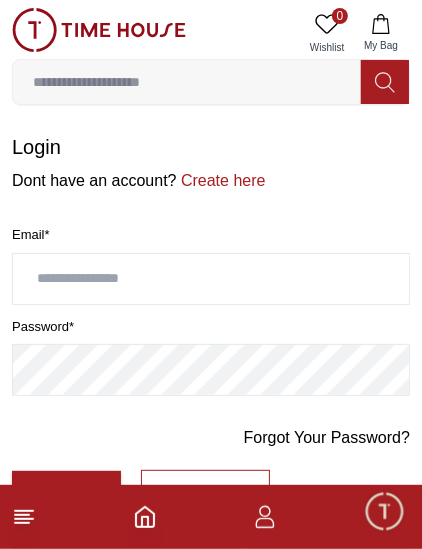 type on "**********" 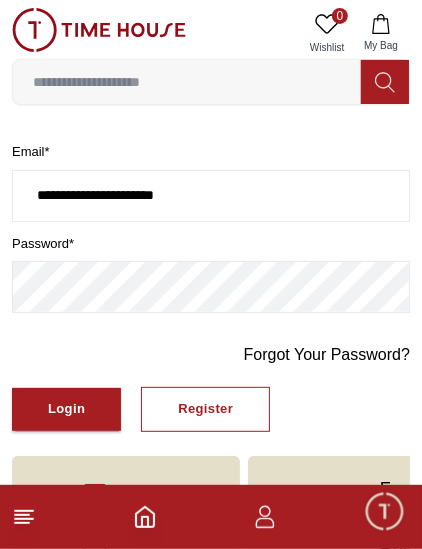 scroll, scrollTop: 88, scrollLeft: 0, axis: vertical 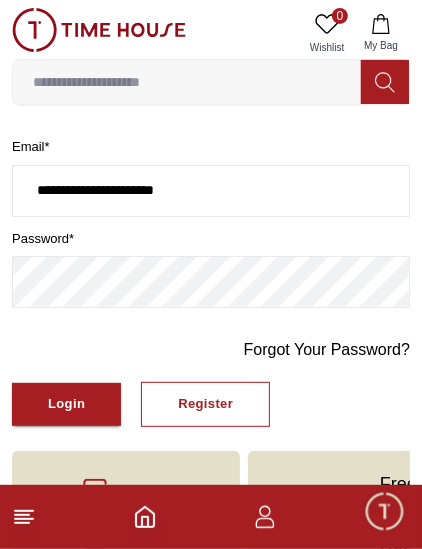 click on "Login" at bounding box center (66, 404) 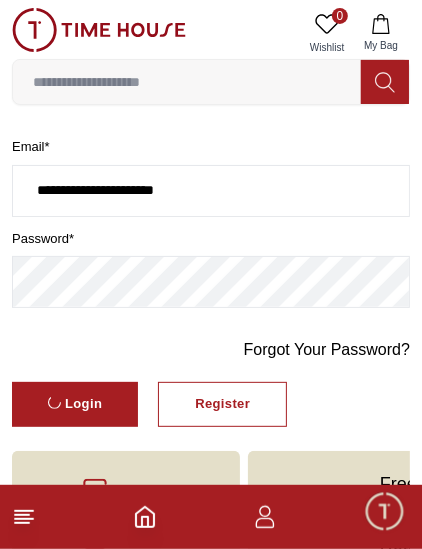 scroll, scrollTop: 0, scrollLeft: 0, axis: both 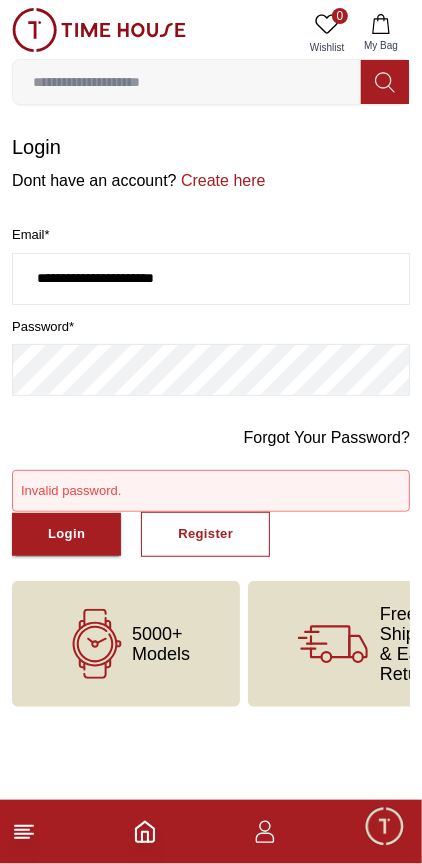 click on "Create here" at bounding box center [221, 180] 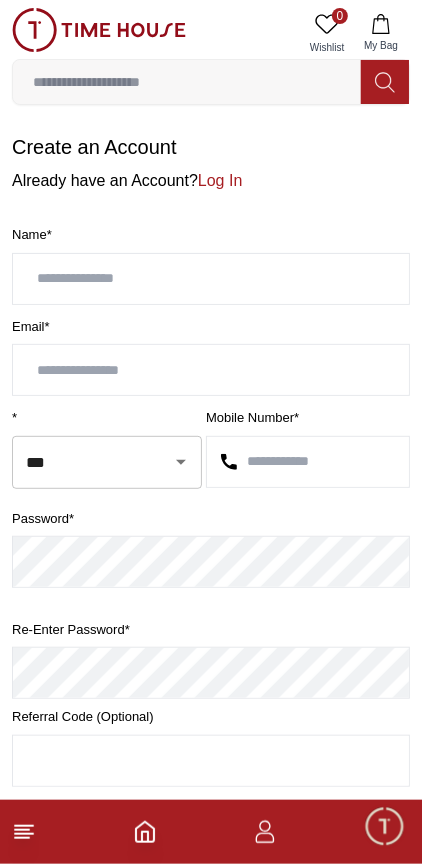 click at bounding box center (211, 279) 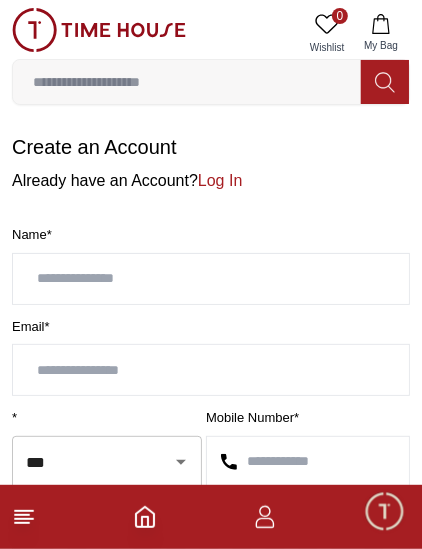 type on "**********" 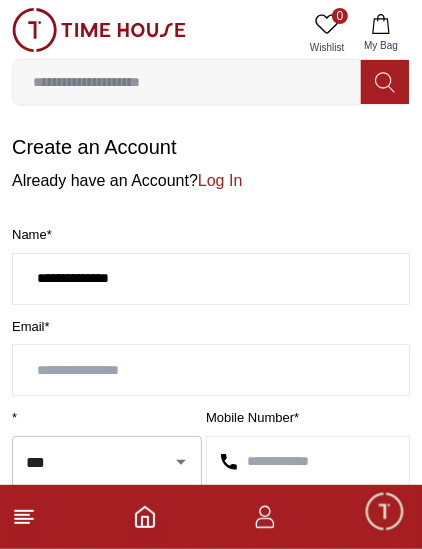 click at bounding box center [211, 370] 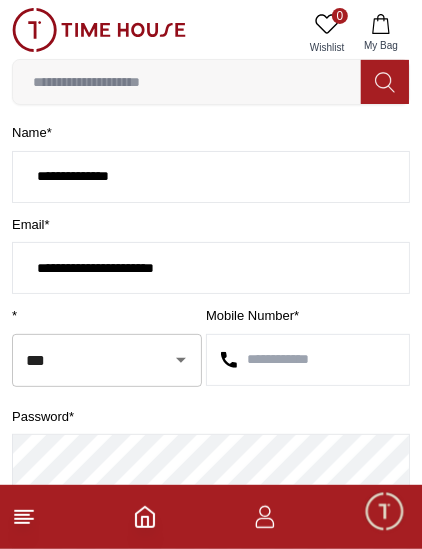 scroll, scrollTop: 103, scrollLeft: 0, axis: vertical 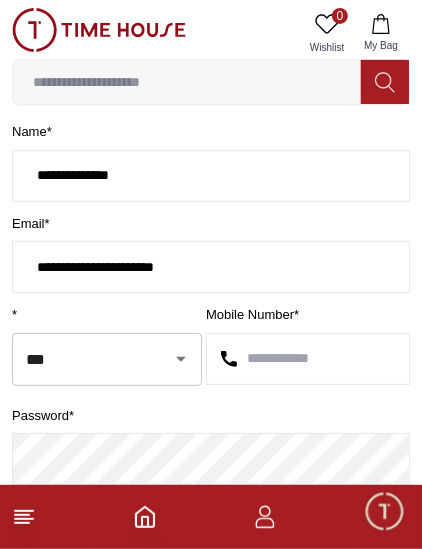 click 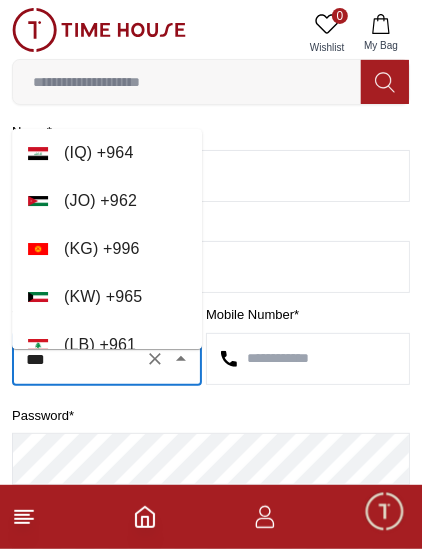 scroll, scrollTop: 0, scrollLeft: 0, axis: both 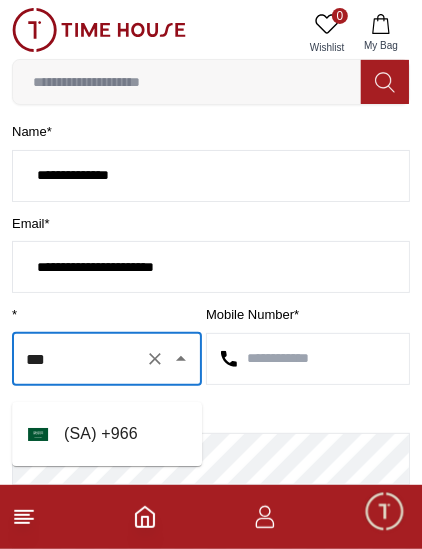 click on "( SA ) + 966" at bounding box center [107, 434] 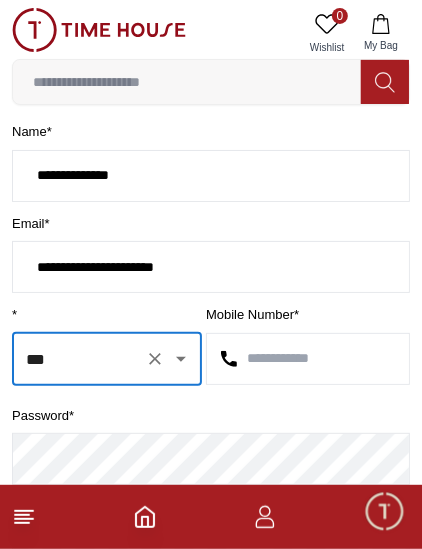 type on "***" 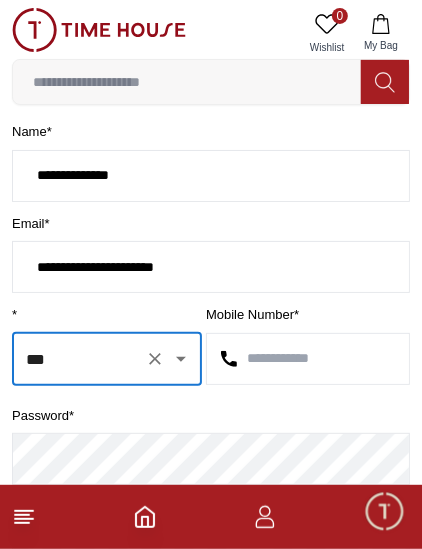 click at bounding box center [308, 359] 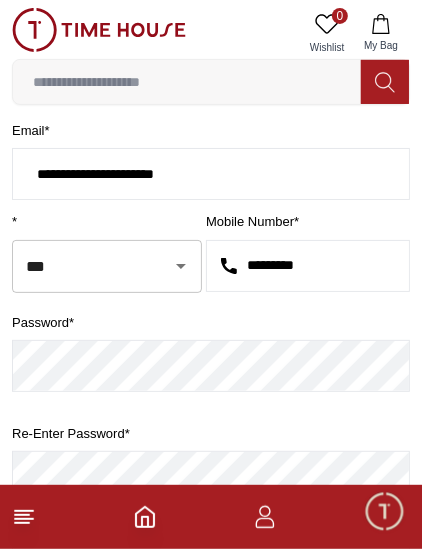 scroll, scrollTop: 196, scrollLeft: 0, axis: vertical 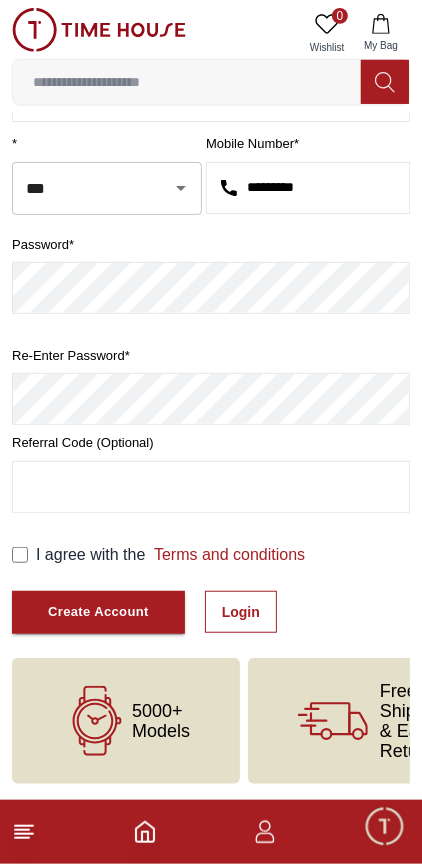 click on "Create Account" at bounding box center (98, 612) 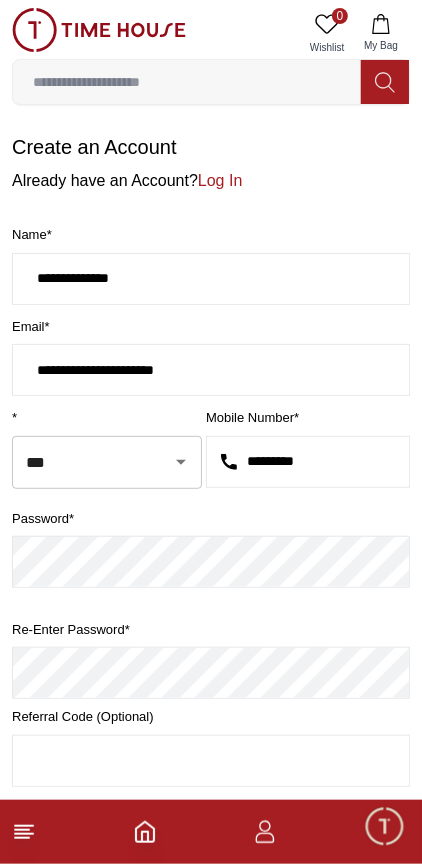 scroll, scrollTop: 367, scrollLeft: 0, axis: vertical 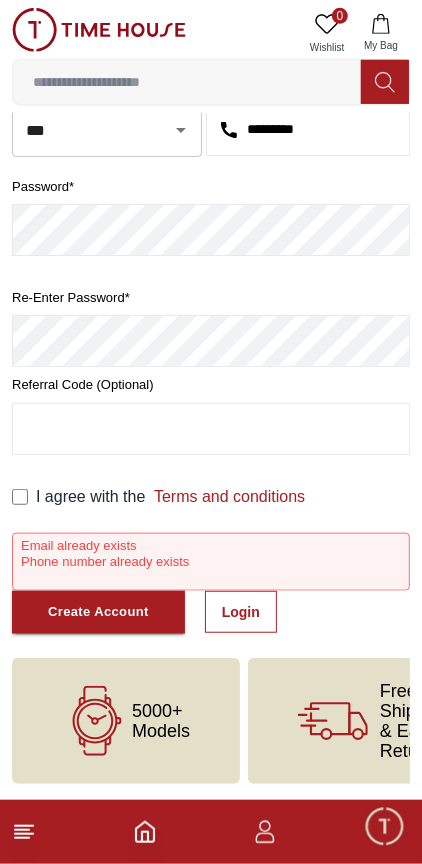 click on "Login" at bounding box center (241, 612) 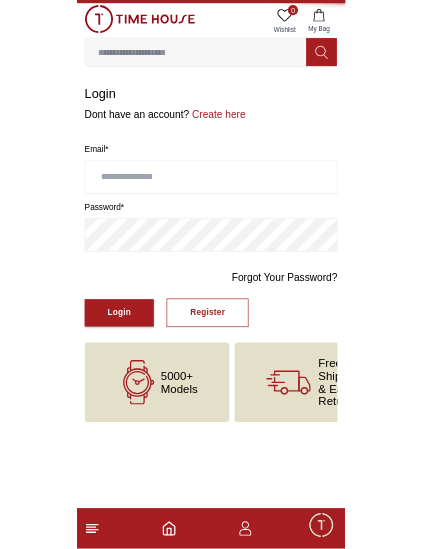 scroll, scrollTop: 0, scrollLeft: 0, axis: both 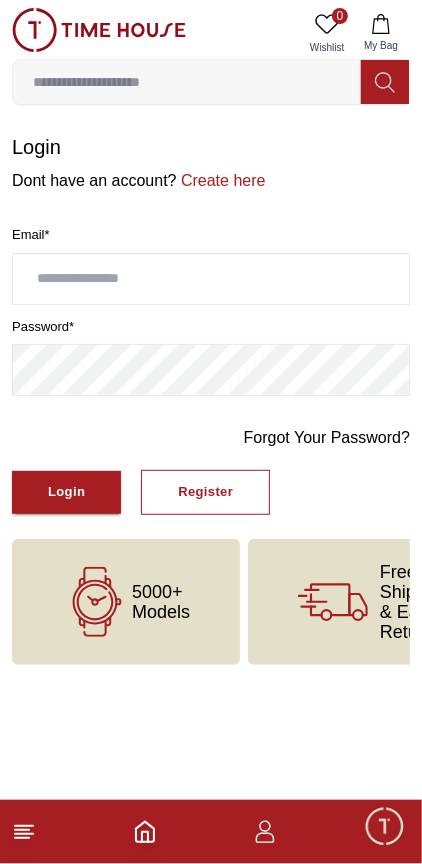 click at bounding box center (211, 279) 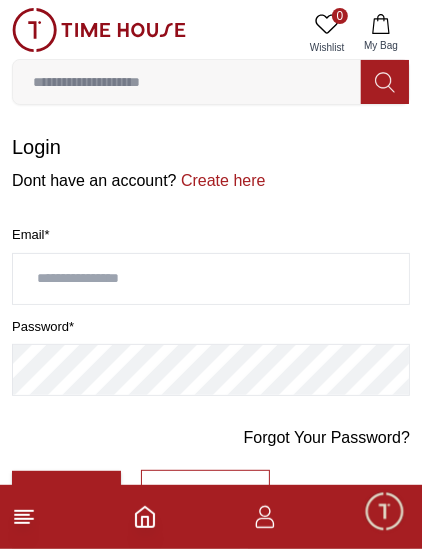 type on "**********" 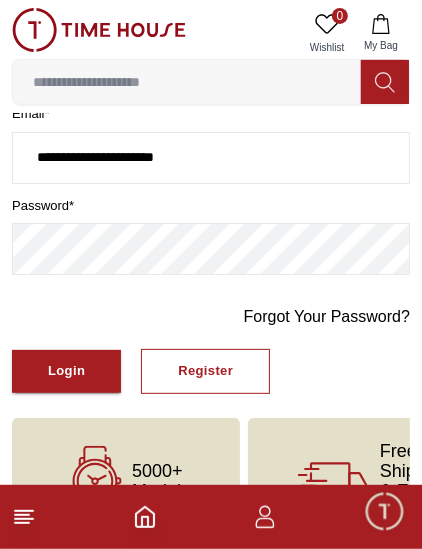 scroll, scrollTop: 123, scrollLeft: 0, axis: vertical 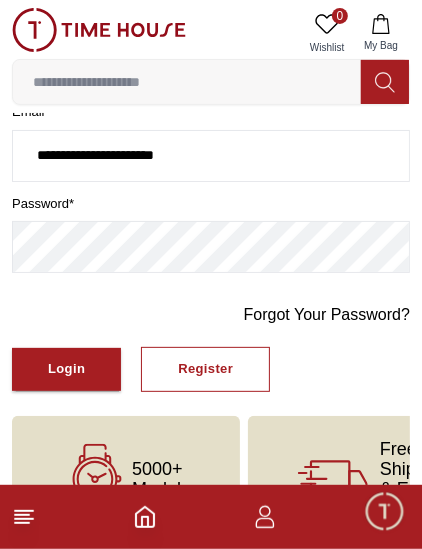 click on "Forgot Your Password?" at bounding box center (327, 315) 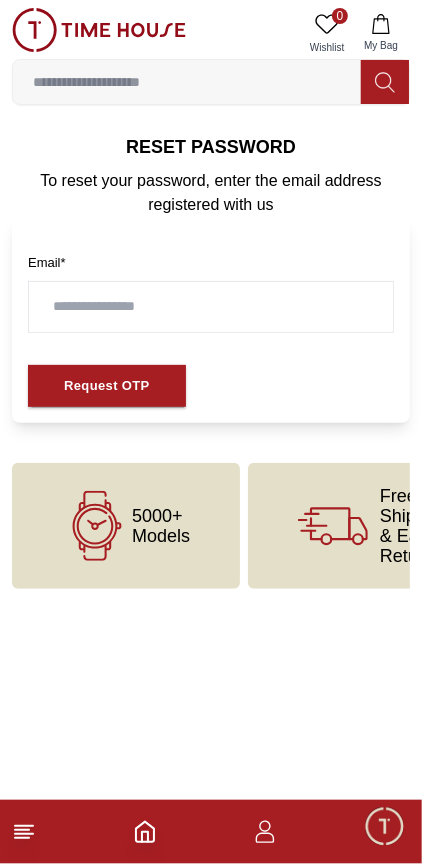 click at bounding box center [211, 307] 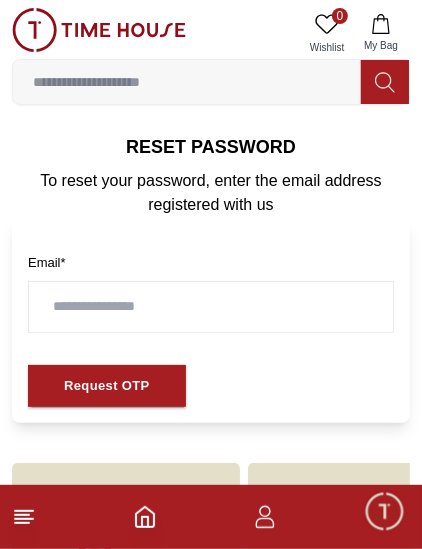 type on "**********" 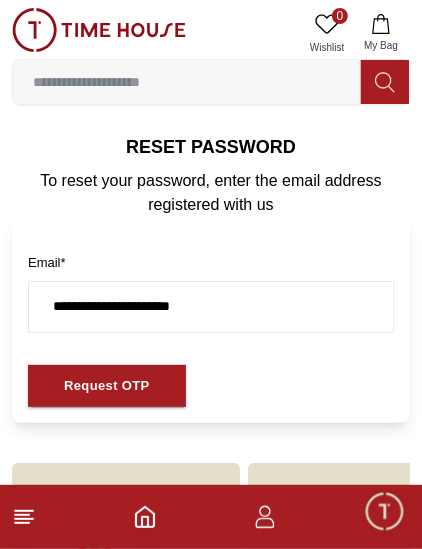 click on "Request OTP" at bounding box center [107, 386] 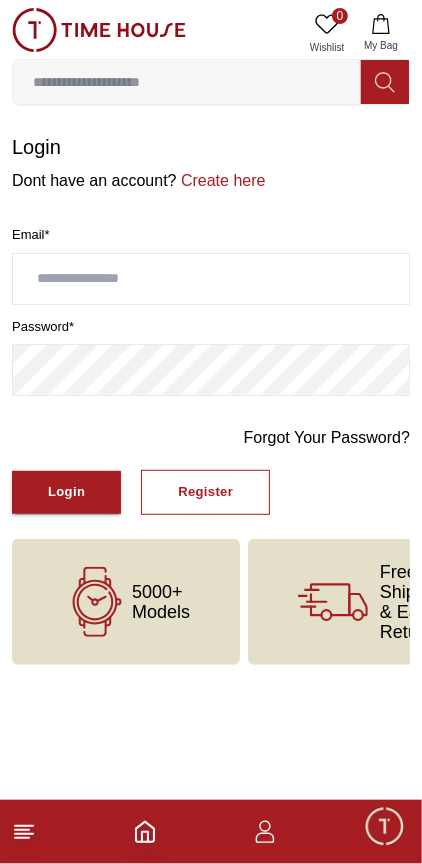 click at bounding box center [211, 279] 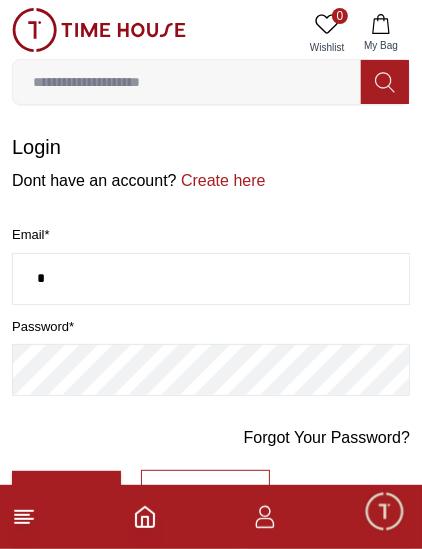 type on "**********" 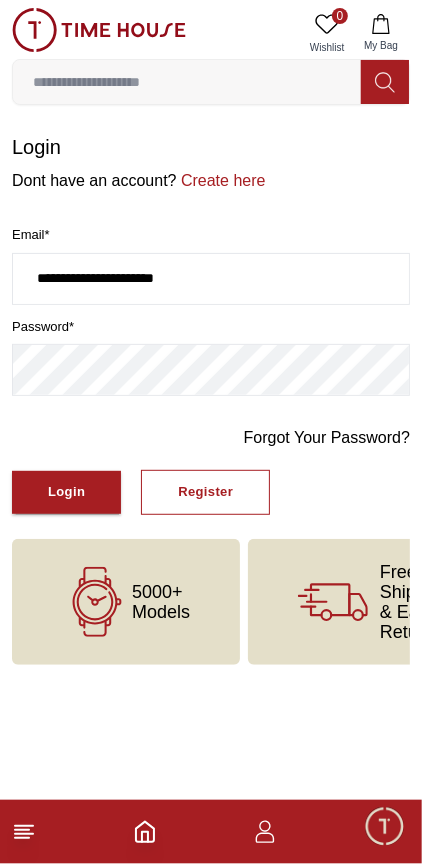 click on "Login" at bounding box center (66, 492) 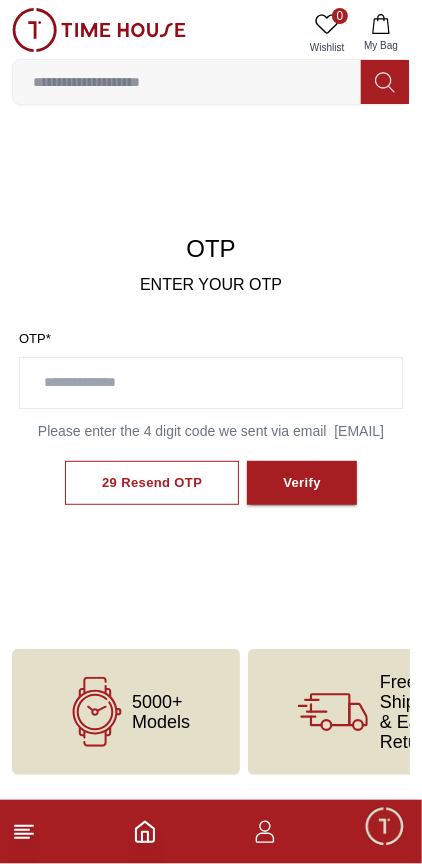 click at bounding box center [211, 383] 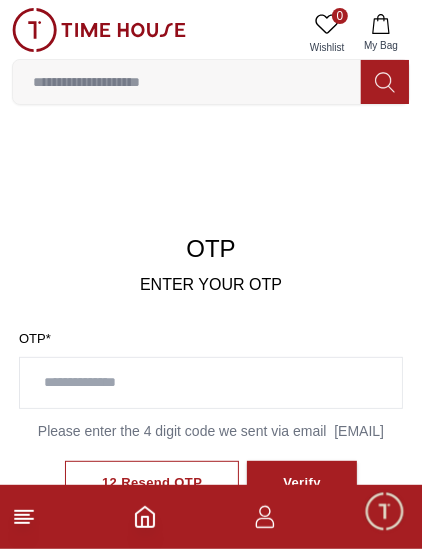 click at bounding box center [211, 383] 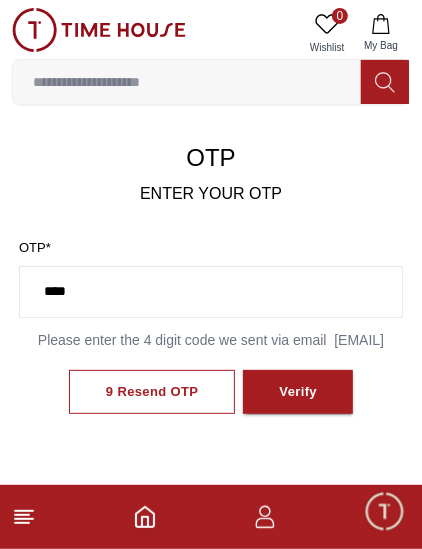 scroll, scrollTop: 107, scrollLeft: 0, axis: vertical 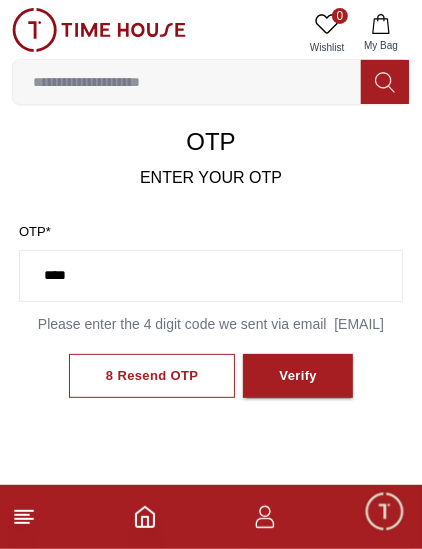 type on "****" 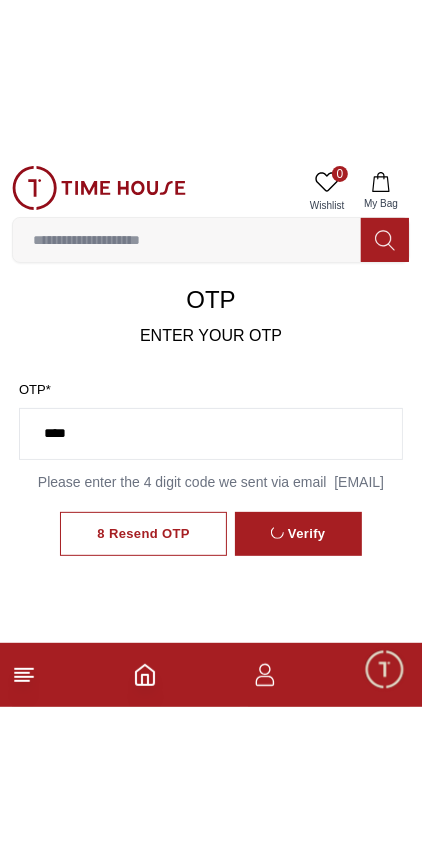 scroll, scrollTop: 31, scrollLeft: 0, axis: vertical 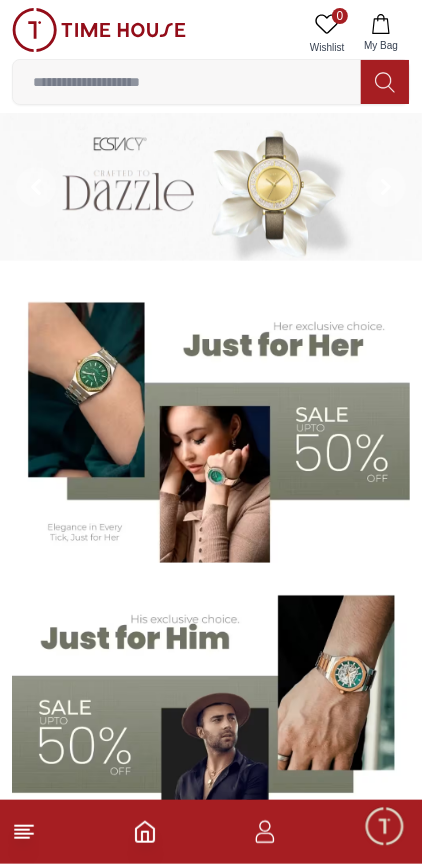 click at bounding box center [211, 832] 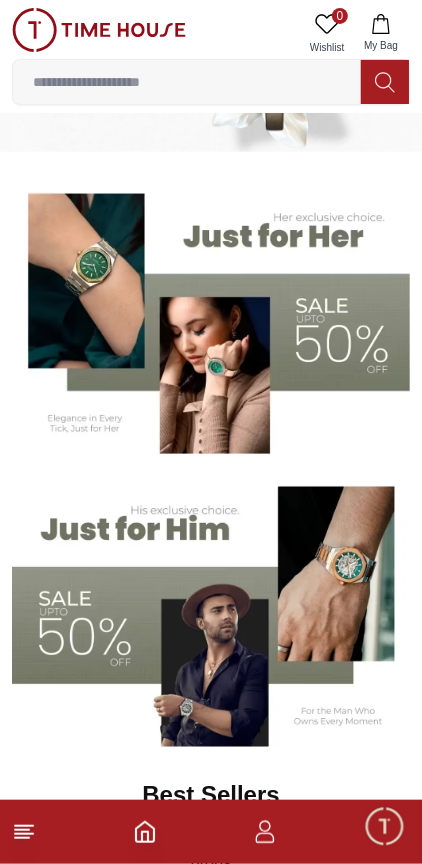 scroll, scrollTop: 0, scrollLeft: 0, axis: both 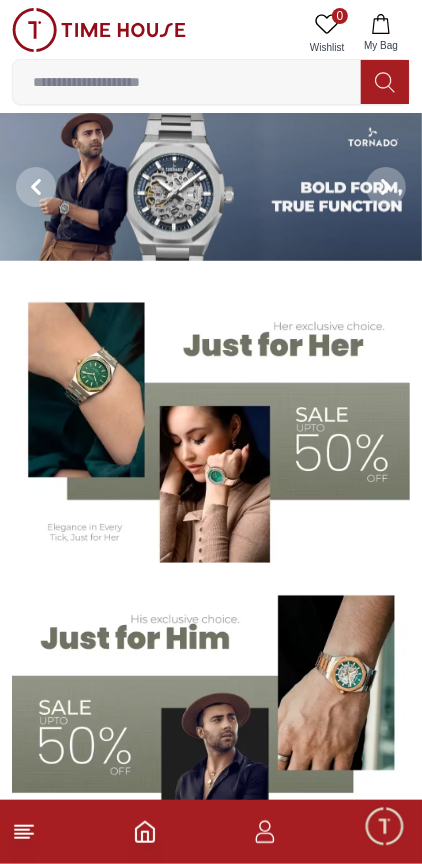 click 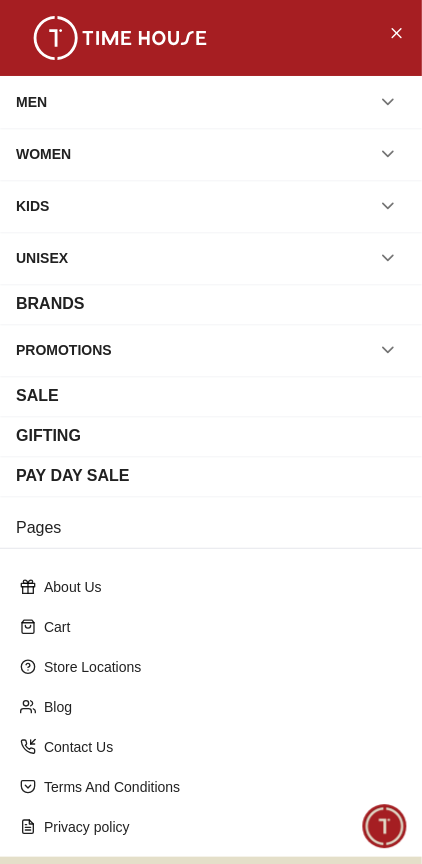 click on "MEN" at bounding box center (31, 102) 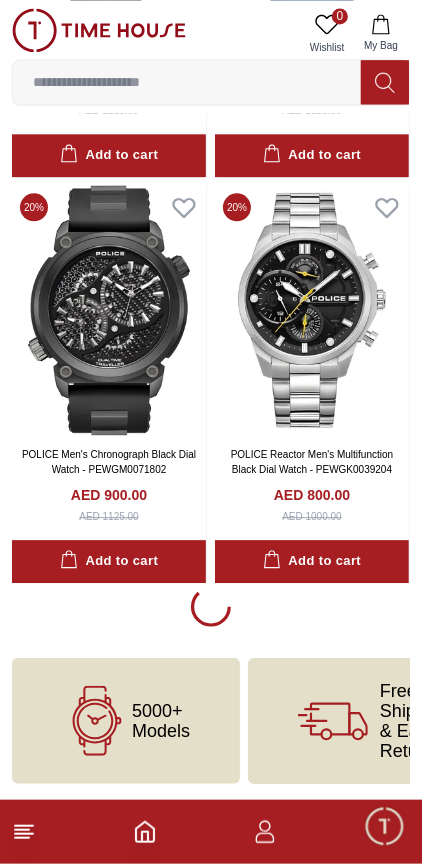 scroll, scrollTop: 3802, scrollLeft: 0, axis: vertical 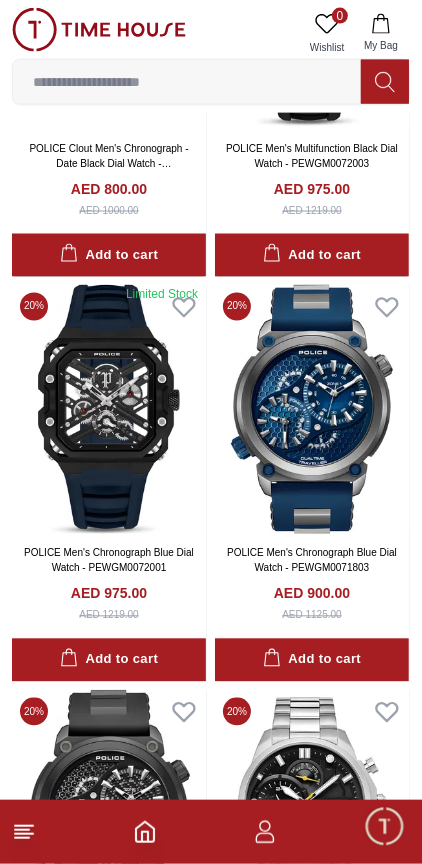 click at bounding box center [384, 826] 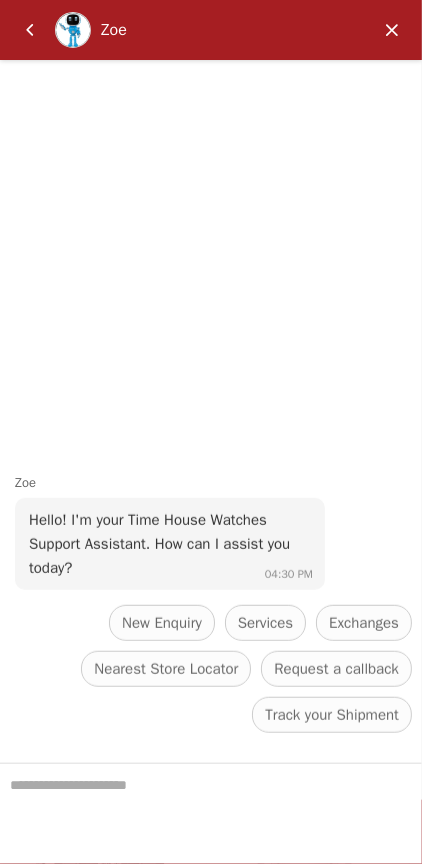 scroll, scrollTop: 3128, scrollLeft: 0, axis: vertical 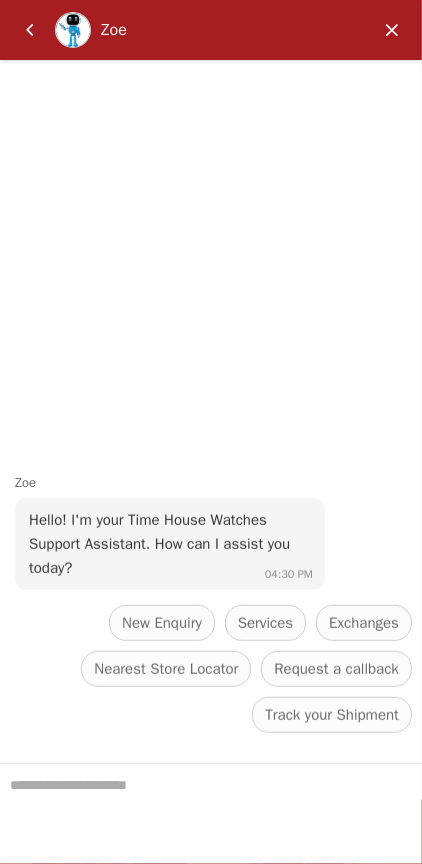 click at bounding box center [392, 30] 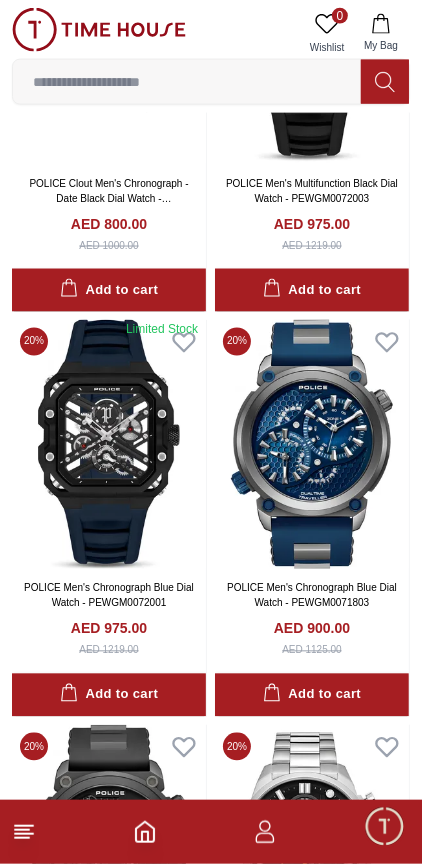 click 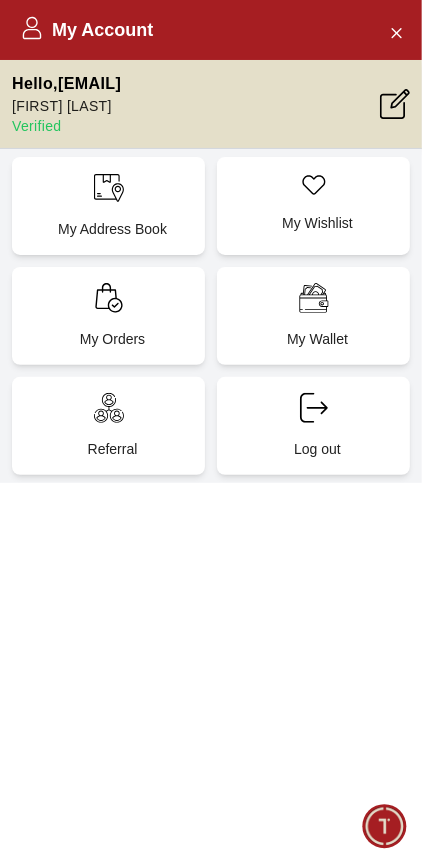 click on "My Address Book" at bounding box center [112, 229] 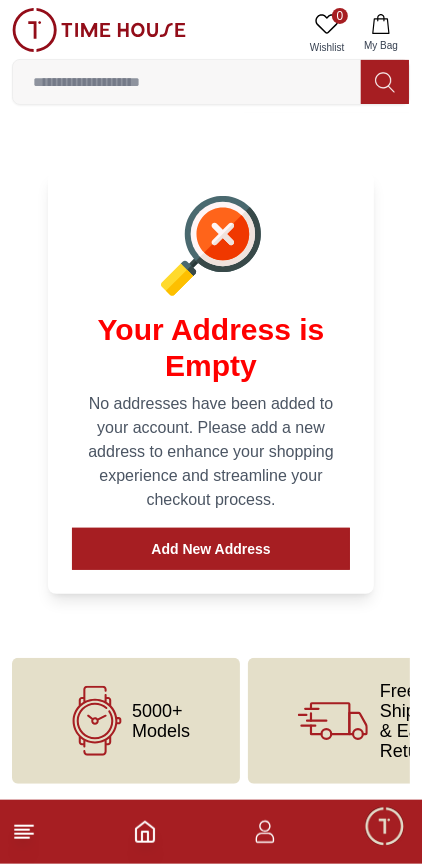scroll, scrollTop: 126, scrollLeft: 0, axis: vertical 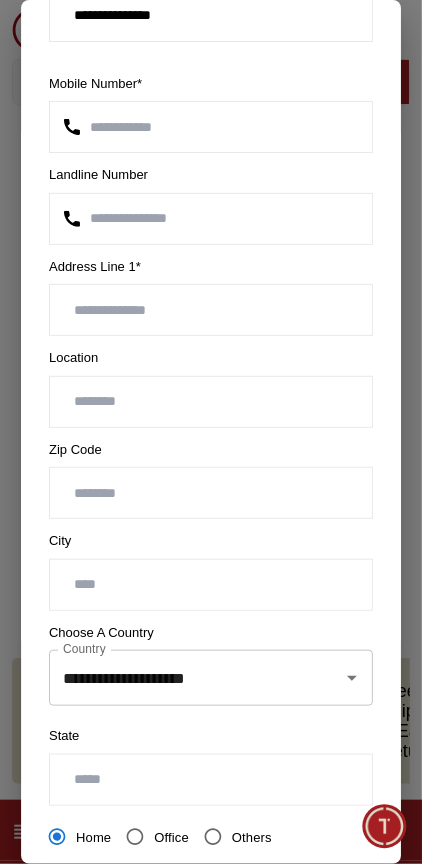 click 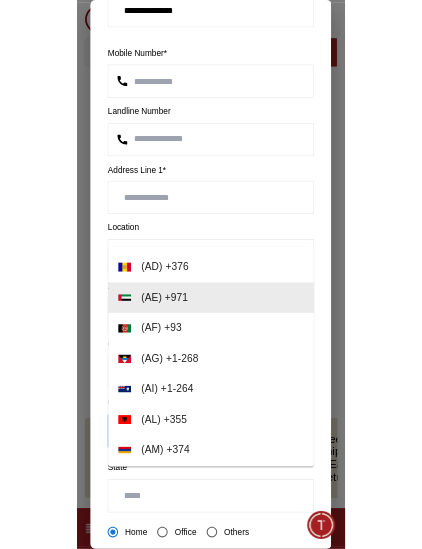scroll, scrollTop: 548, scrollLeft: 0, axis: vertical 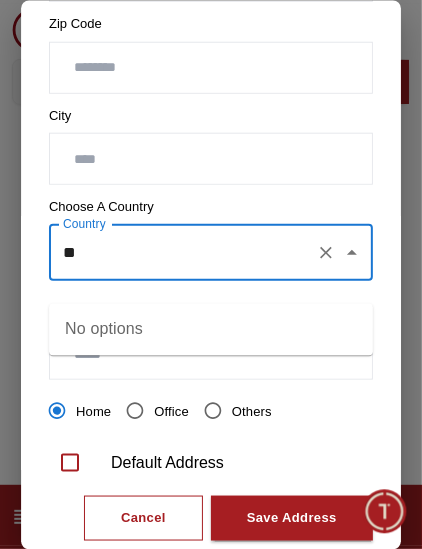 type on "*" 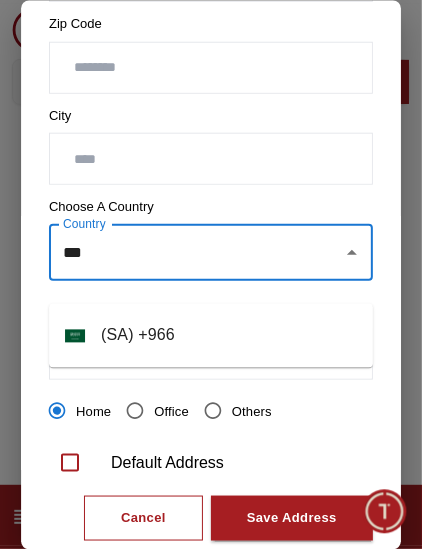 click on "( SA ) + 966" at bounding box center (211, 336) 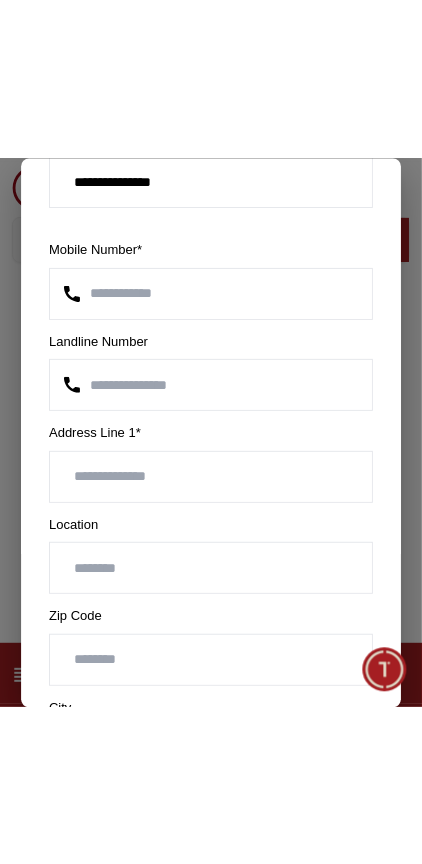 scroll, scrollTop: 623, scrollLeft: 0, axis: vertical 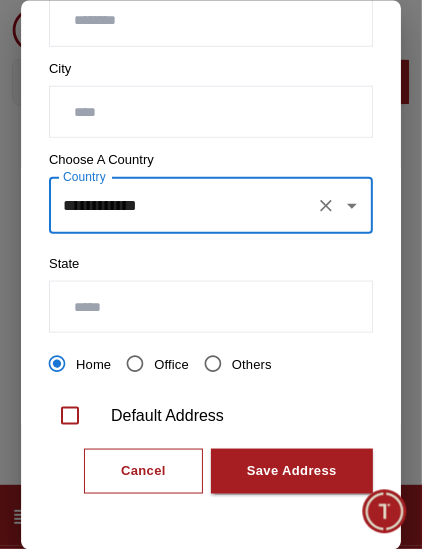type on "**********" 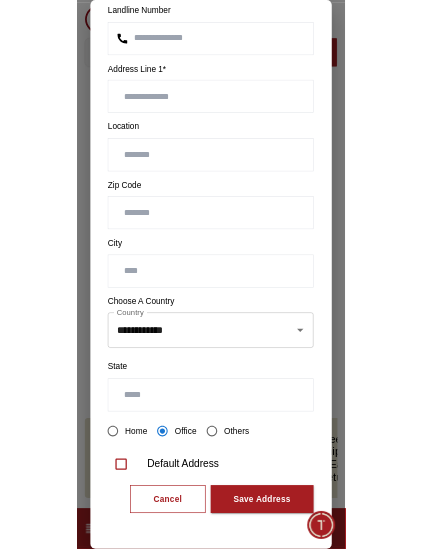 scroll, scrollTop: 307, scrollLeft: 0, axis: vertical 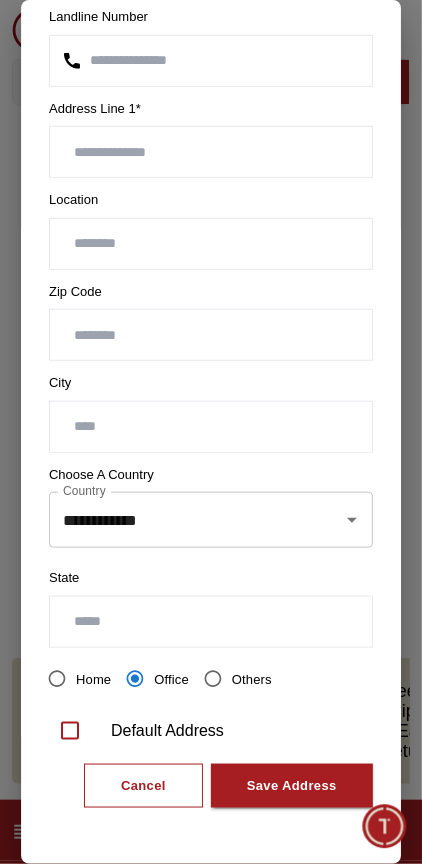 click on "Save Address" at bounding box center (292, 786) 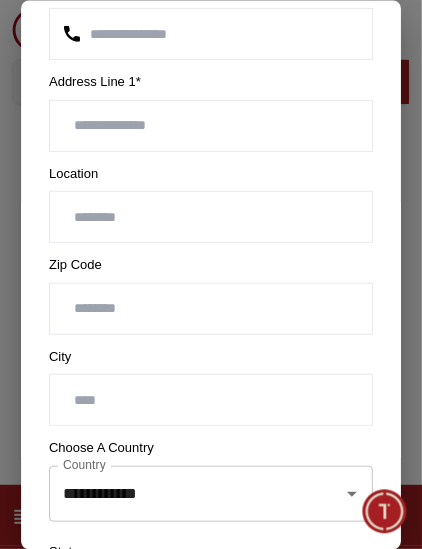 click at bounding box center [211, 125] 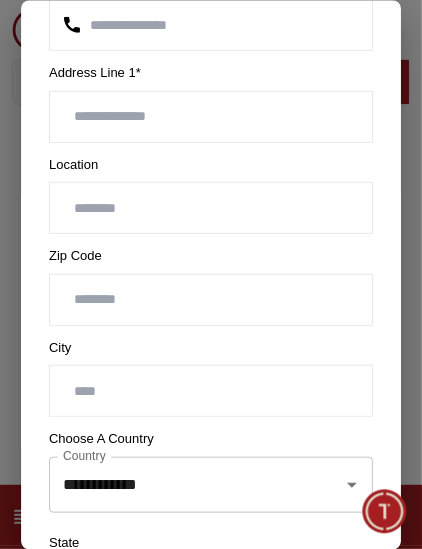 scroll, scrollTop: 332, scrollLeft: 0, axis: vertical 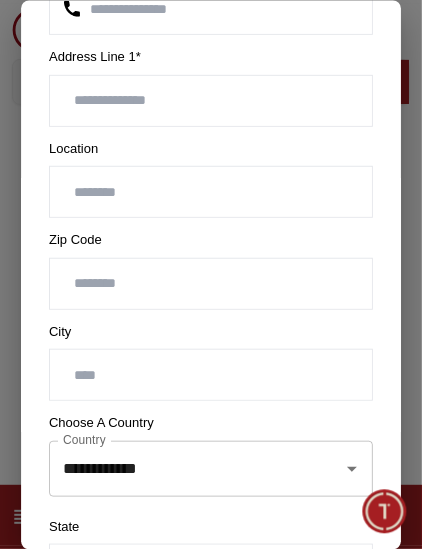 click at bounding box center [211, 375] 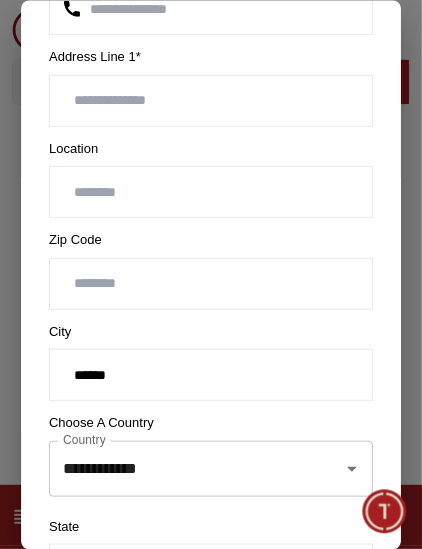 type on "******" 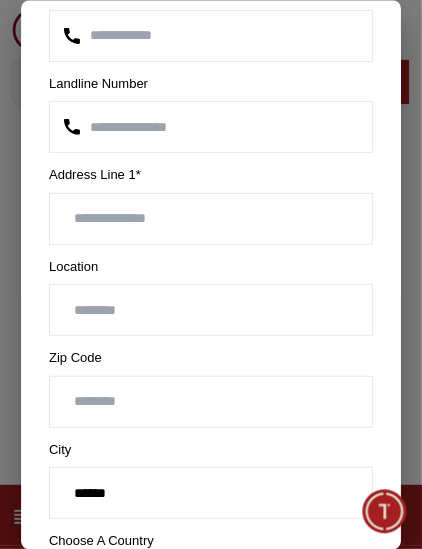 scroll, scrollTop: 214, scrollLeft: 0, axis: vertical 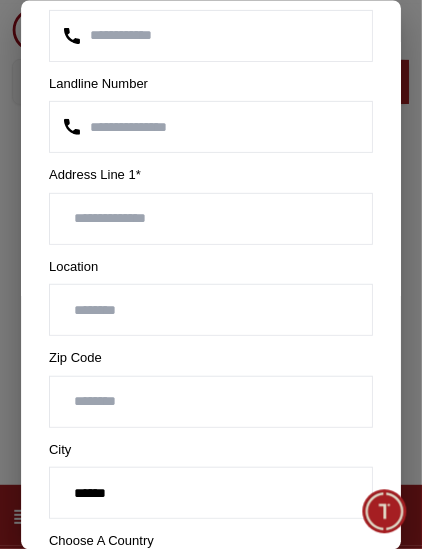 click at bounding box center [211, 310] 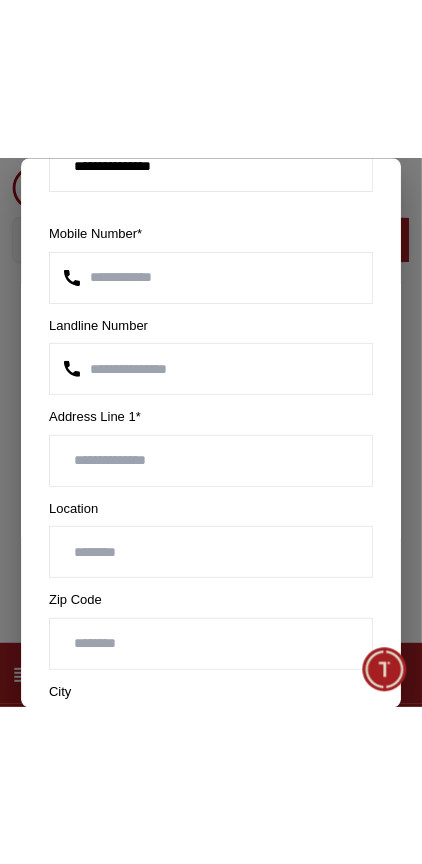scroll, scrollTop: 623, scrollLeft: 0, axis: vertical 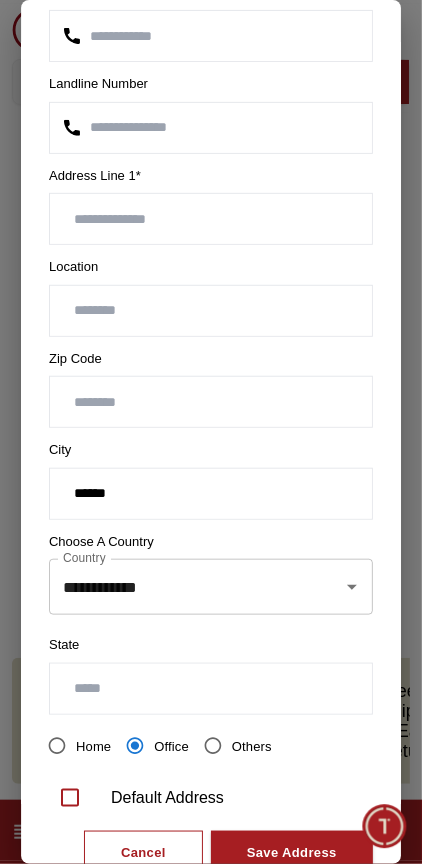 click at bounding box center [211, 311] 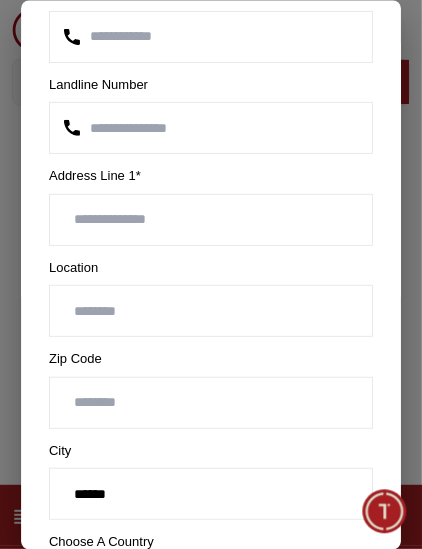 click at bounding box center (211, 219) 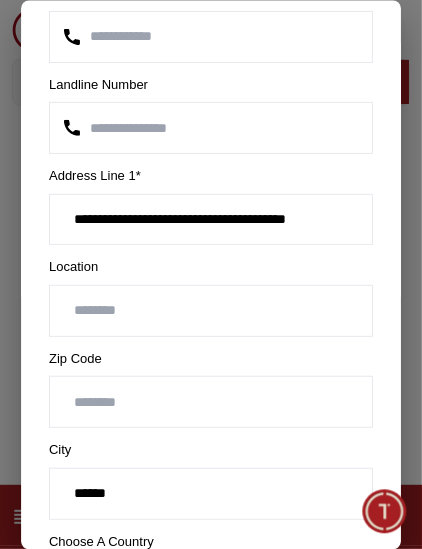 scroll, scrollTop: 0, scrollLeft: 0, axis: both 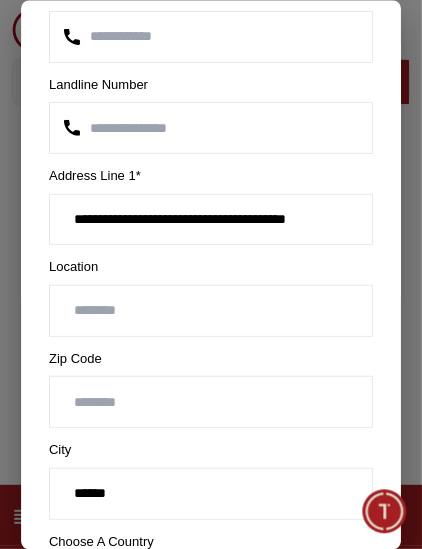 click on "**********" at bounding box center [211, 219] 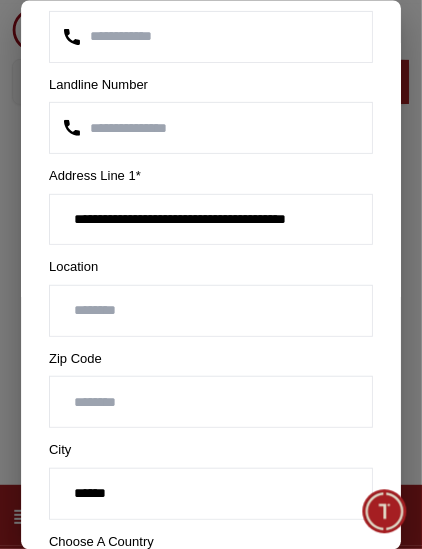 scroll, scrollTop: 0, scrollLeft: 39, axis: horizontal 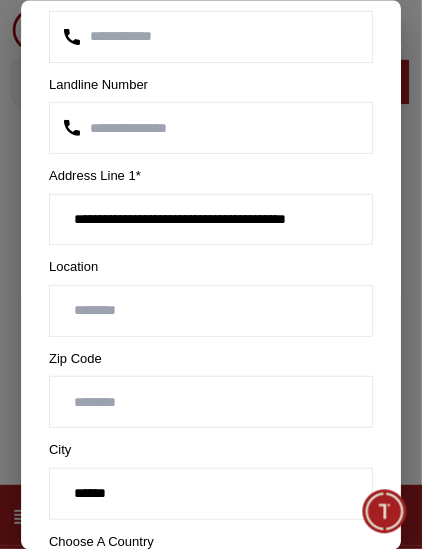 click on "**********" at bounding box center (211, 219) 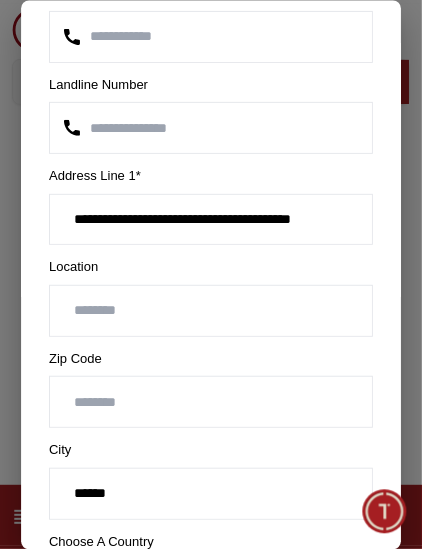 scroll, scrollTop: 0, scrollLeft: 48, axis: horizontal 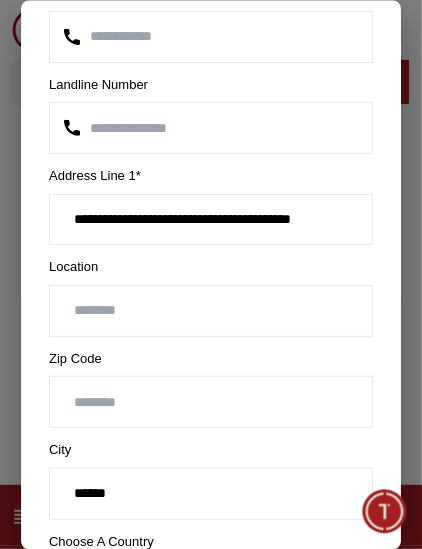 click on "**********" at bounding box center (211, 219) 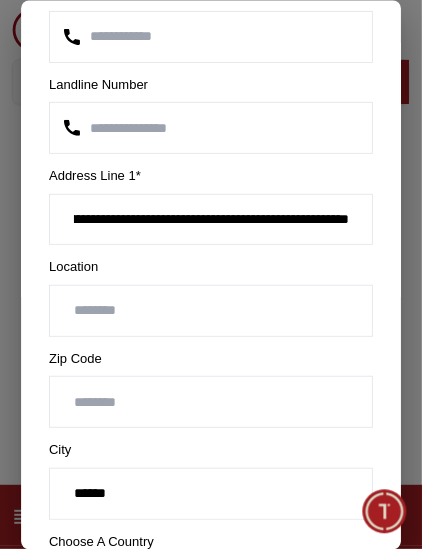 scroll, scrollTop: 0, scrollLeft: 384, axis: horizontal 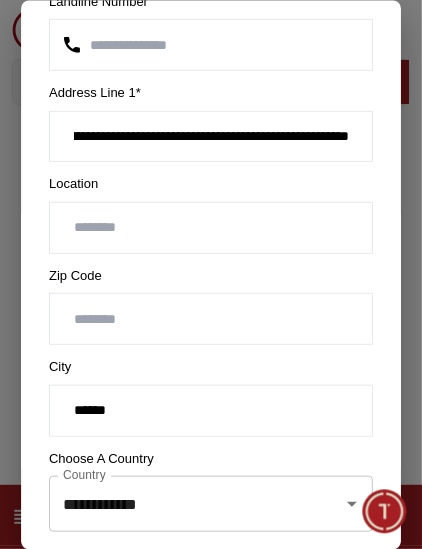 type on "**********" 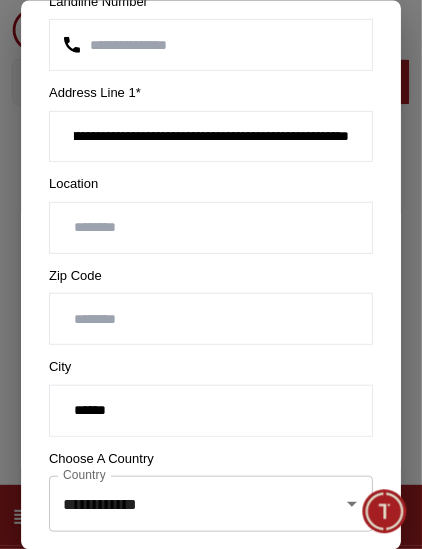 click at bounding box center (211, 319) 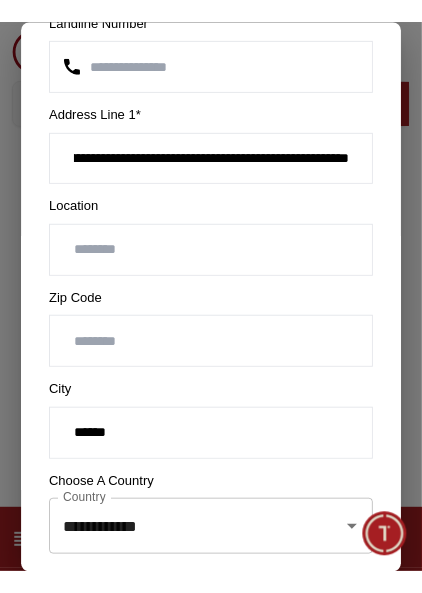 scroll, scrollTop: 0, scrollLeft: 0, axis: both 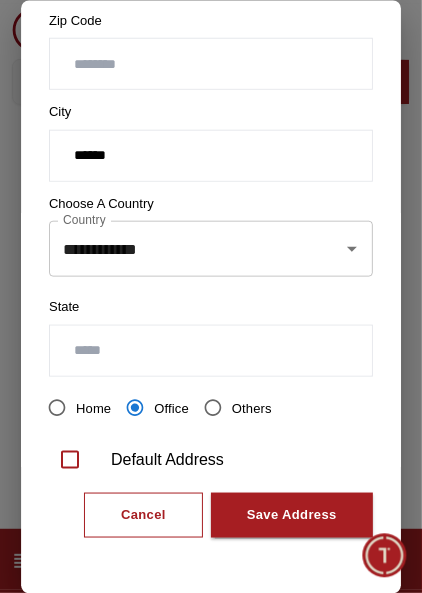 type on "*****" 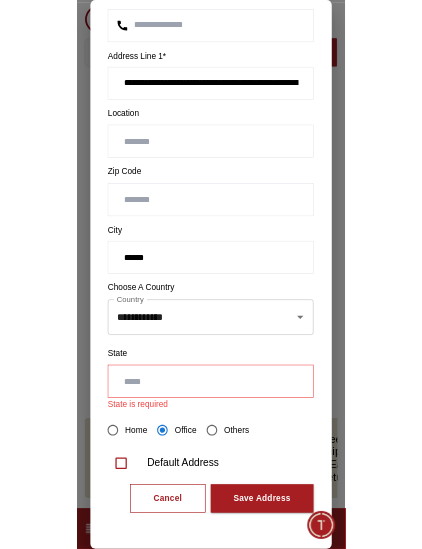 scroll, scrollTop: 330, scrollLeft: 0, axis: vertical 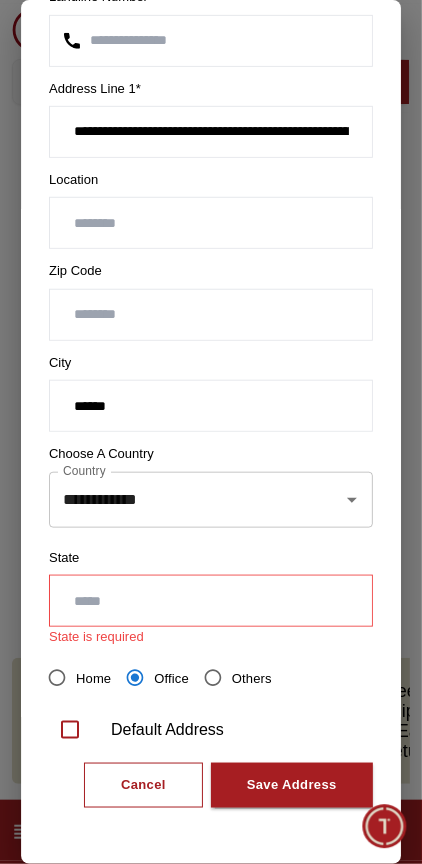 click at bounding box center (211, 601) 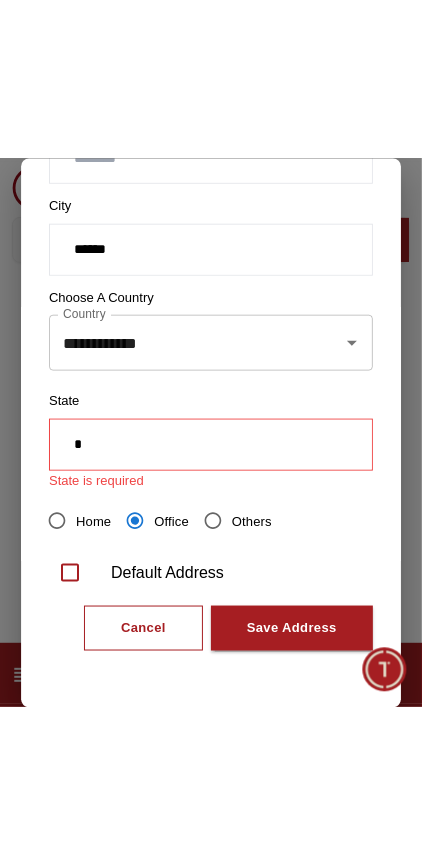 scroll, scrollTop: 623, scrollLeft: 0, axis: vertical 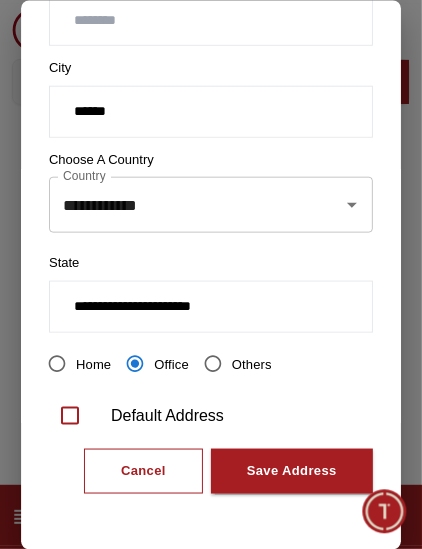type on "**********" 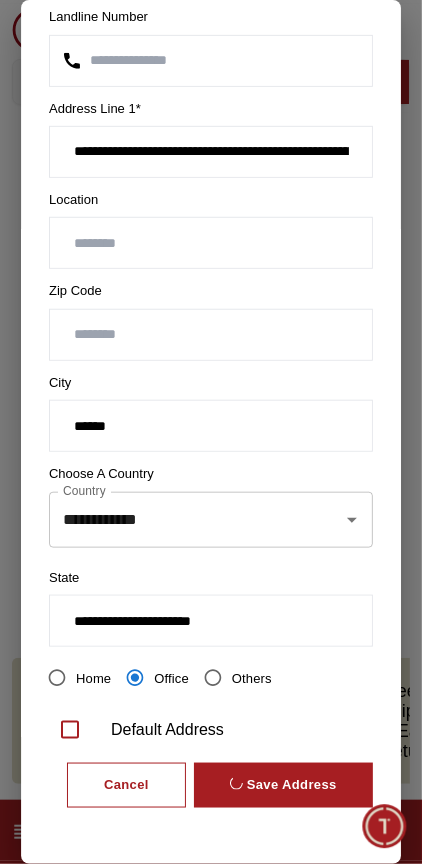 scroll, scrollTop: 307, scrollLeft: 0, axis: vertical 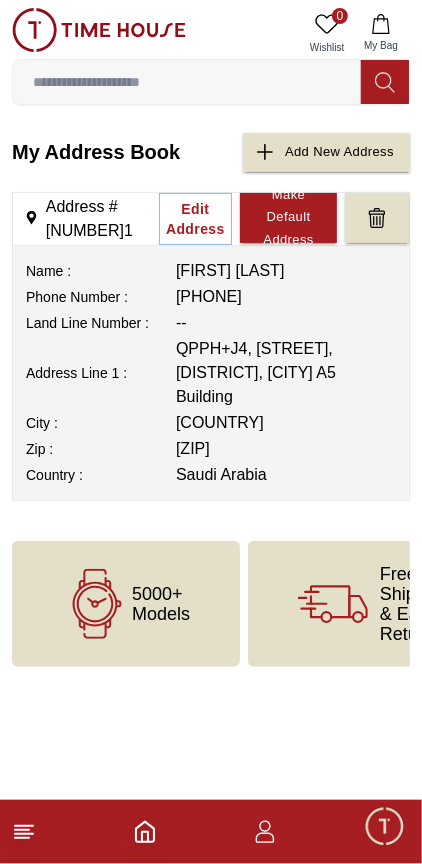 click 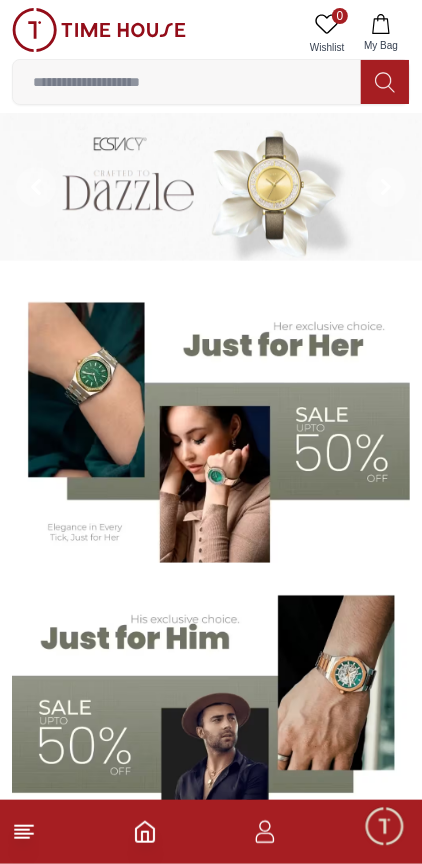 click 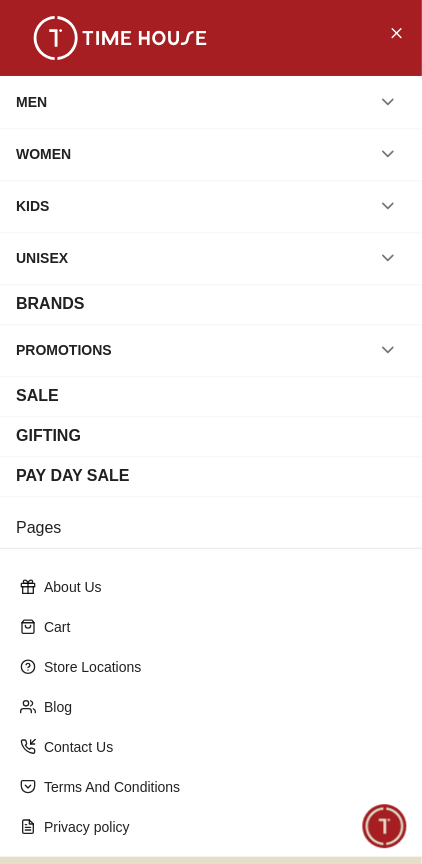 click on "MEN" at bounding box center (31, 102) 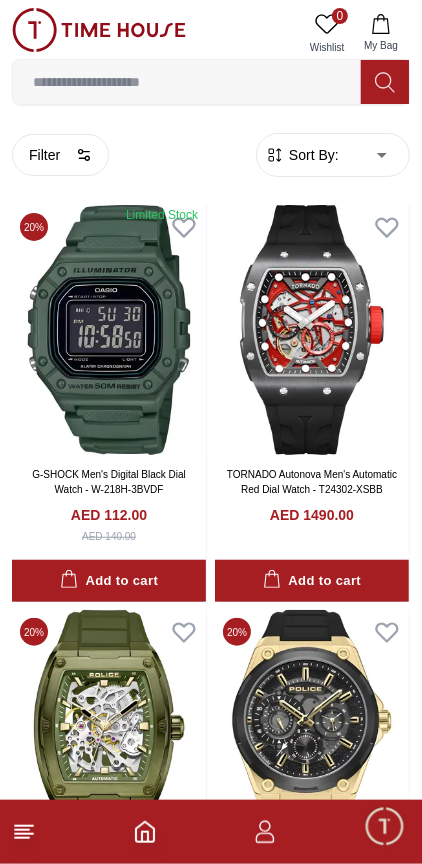 click at bounding box center [211, 832] 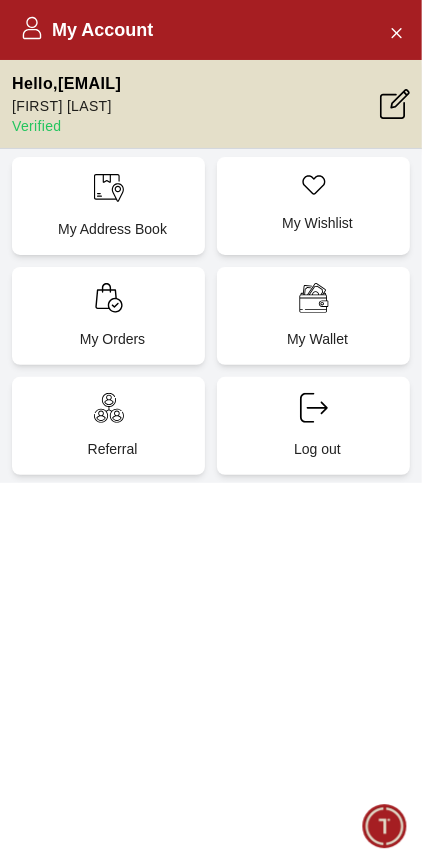 click on "My Address Book" at bounding box center (112, 229) 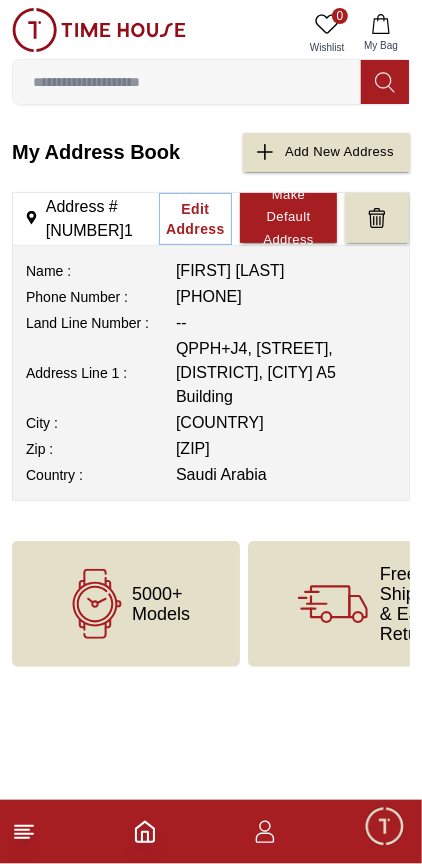 click on "Make Default Address" at bounding box center [288, 218] 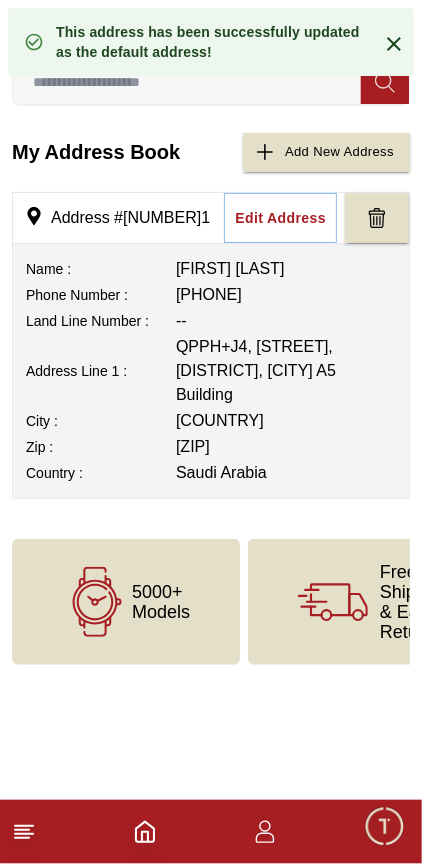 click 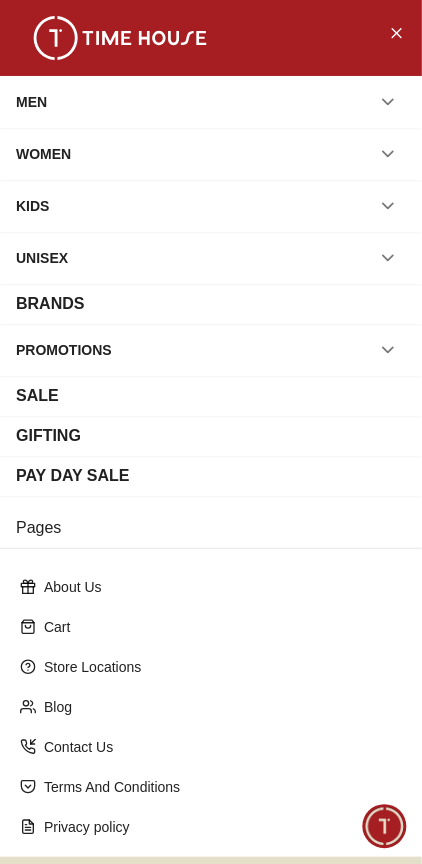 click on "MEN" at bounding box center (31, 102) 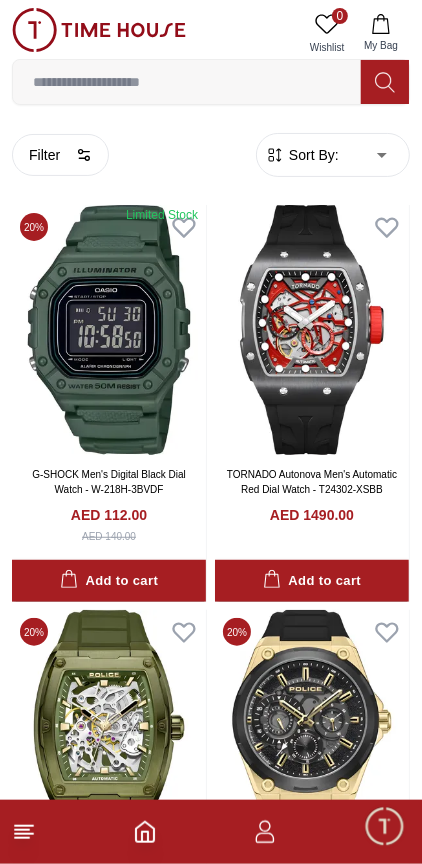 click 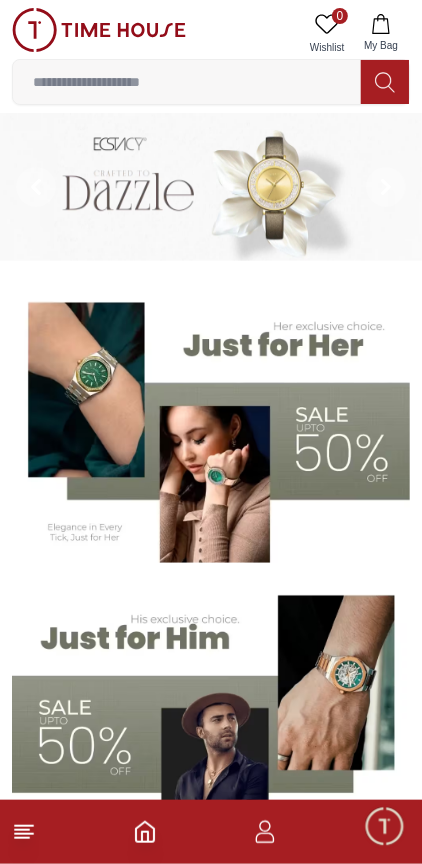 click 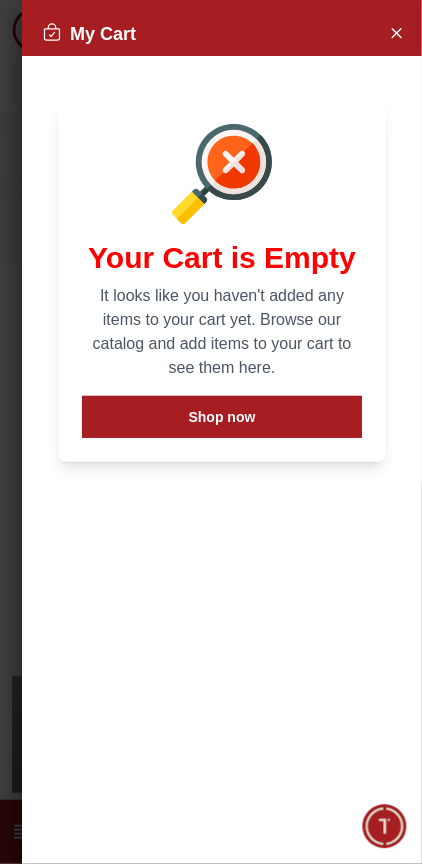 click on "Shop now" at bounding box center (222, 417) 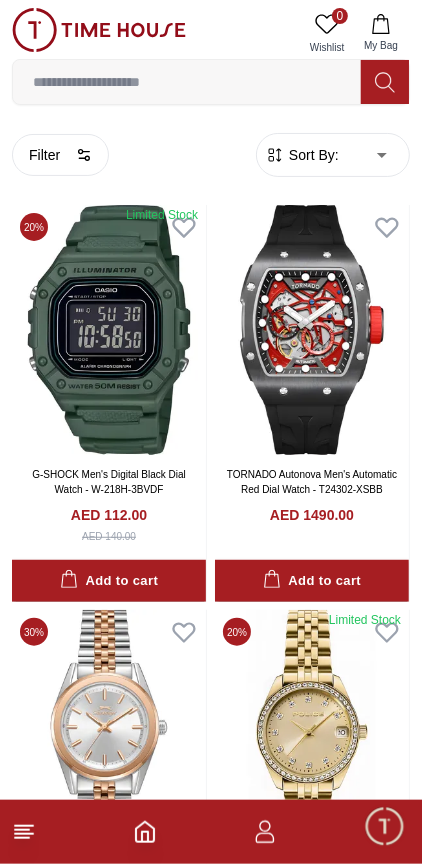 click 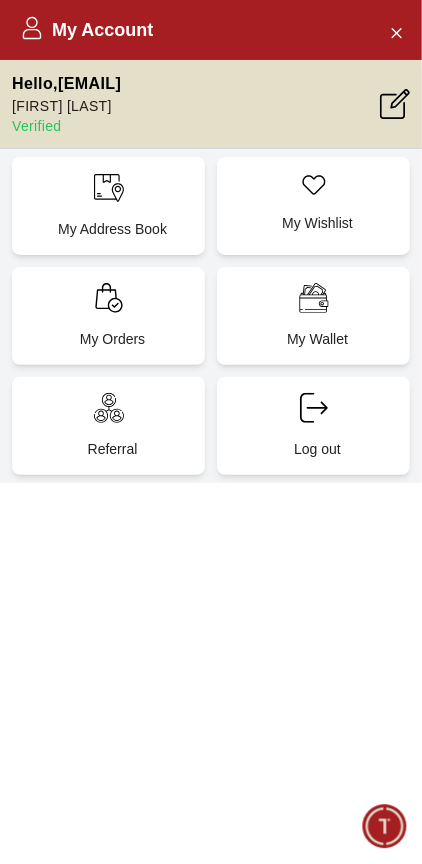 click on "My Orders" at bounding box center [112, 339] 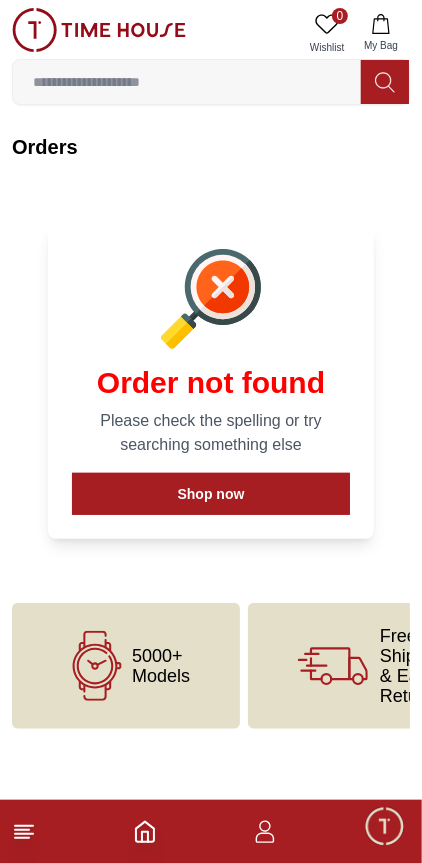 click on "My Bag" at bounding box center [381, 45] 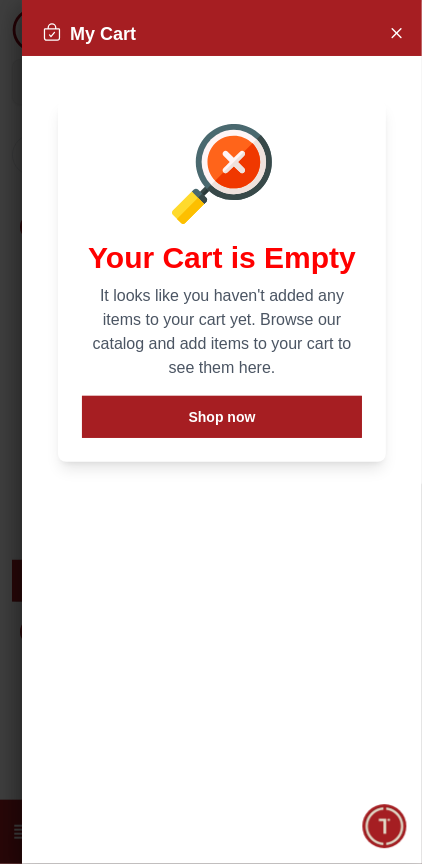 click 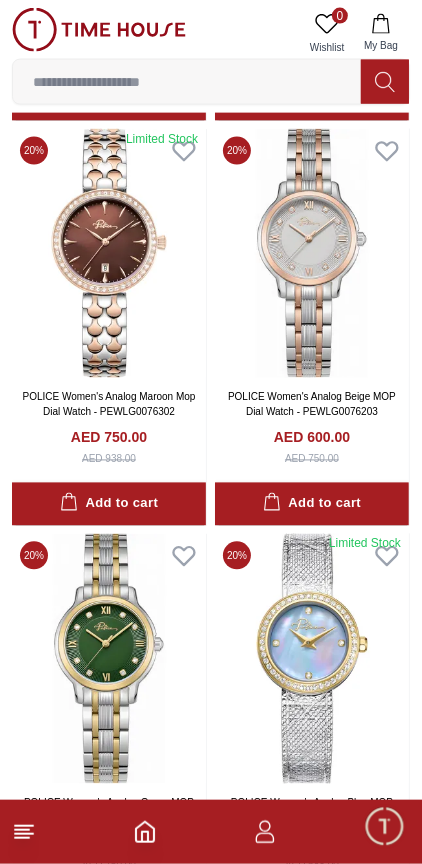 scroll, scrollTop: 891, scrollLeft: 0, axis: vertical 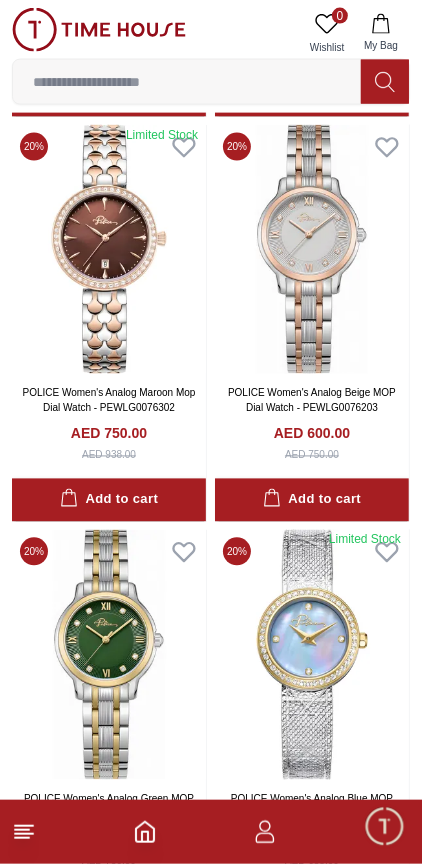 click 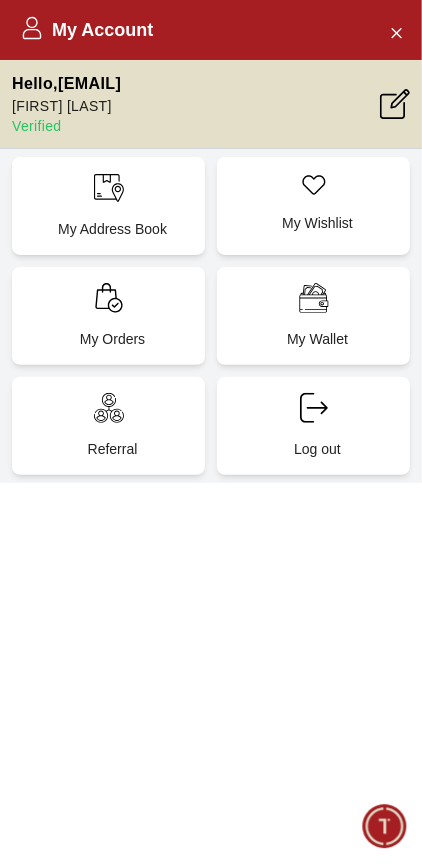 click on "My Wallet" at bounding box center [317, 339] 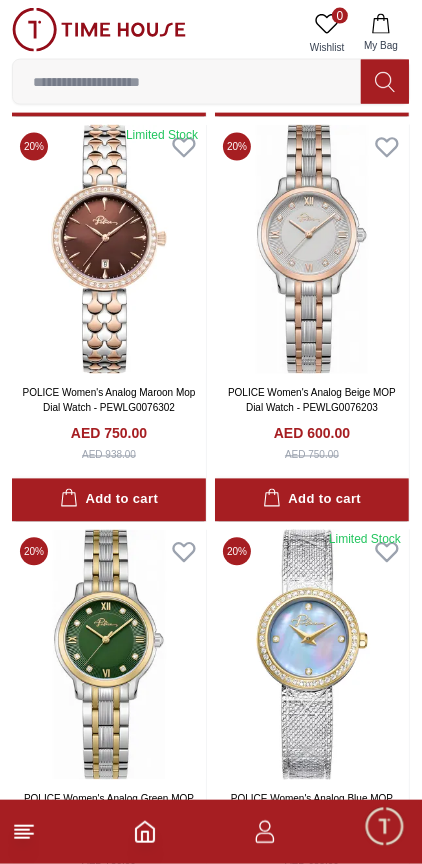 scroll, scrollTop: 0, scrollLeft: 0, axis: both 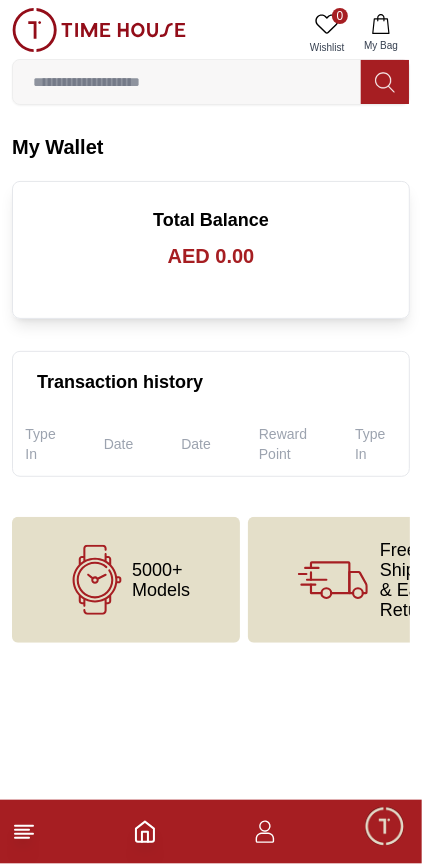 click 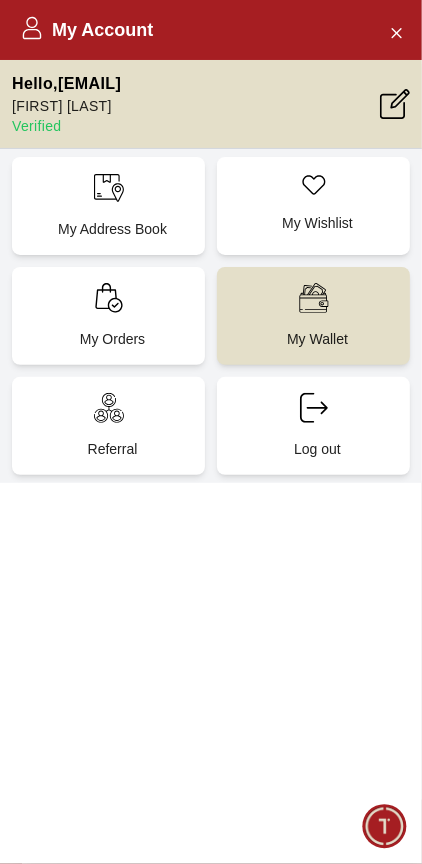 click on "My Address Book" at bounding box center (108, 206) 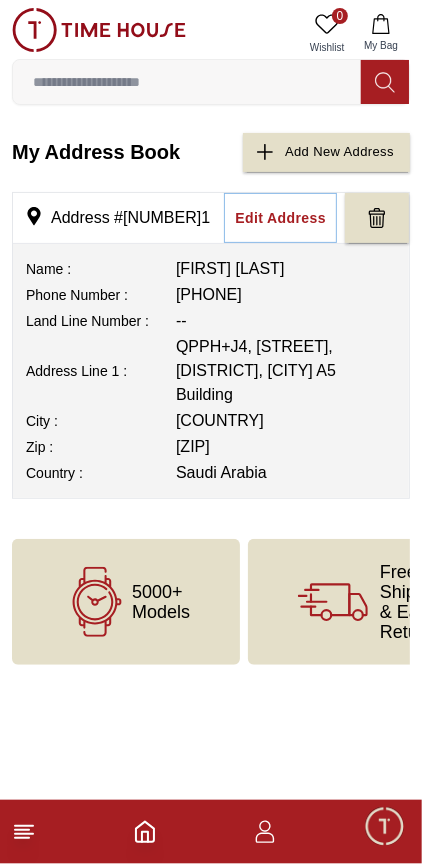 click 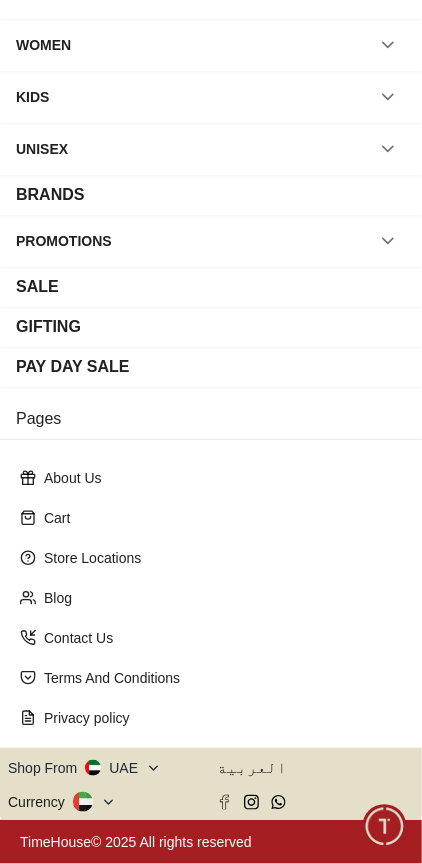 scroll, scrollTop: 156, scrollLeft: 0, axis: vertical 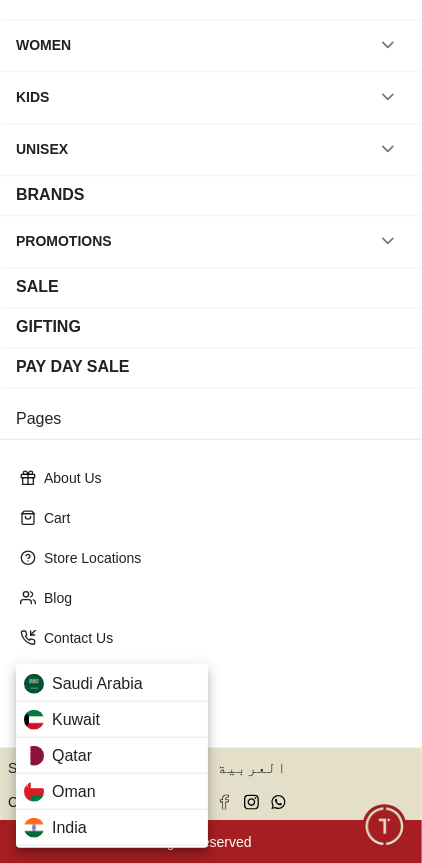 click on "Saudi Arabia" at bounding box center (97, 684) 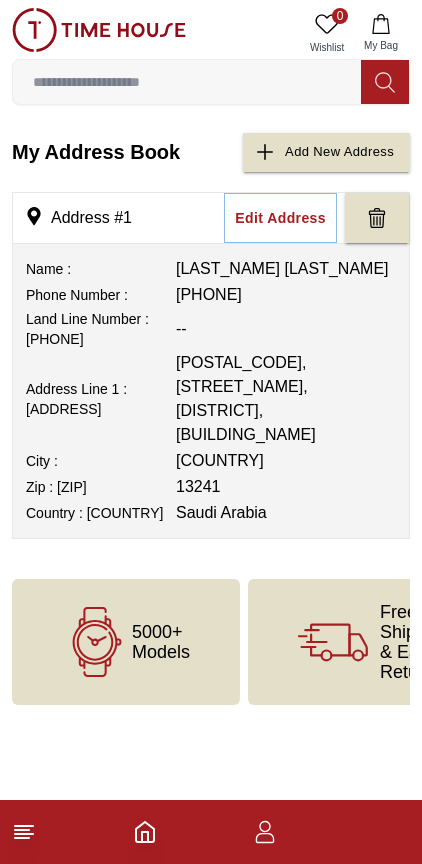 scroll, scrollTop: 0, scrollLeft: 0, axis: both 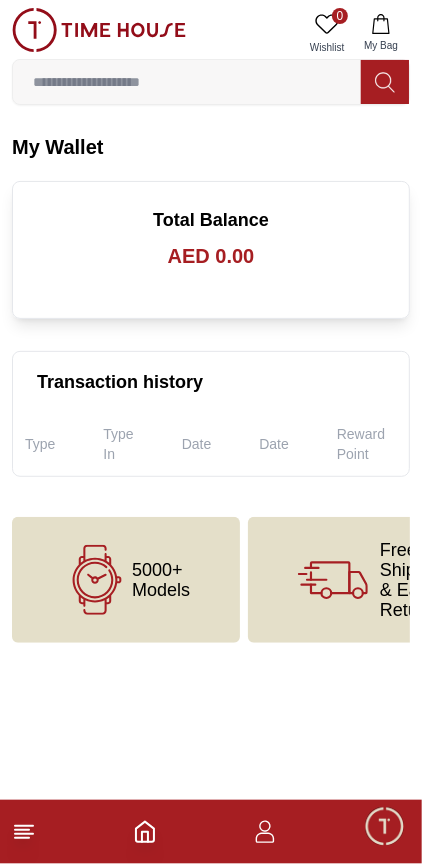 click 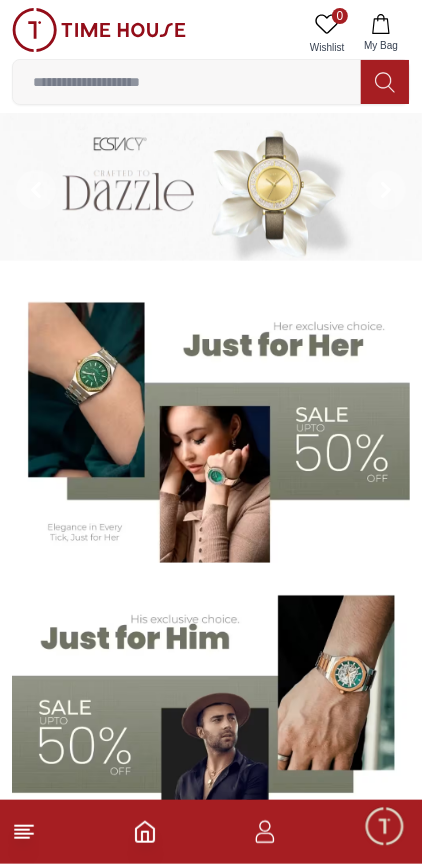click at bounding box center [211, 832] 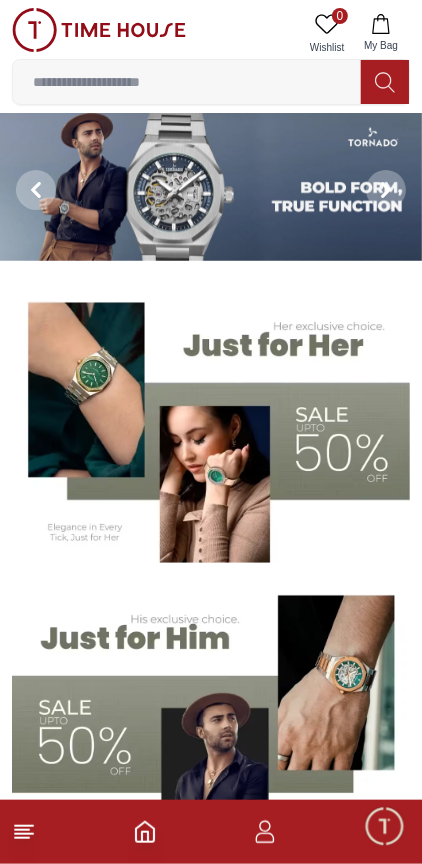 click 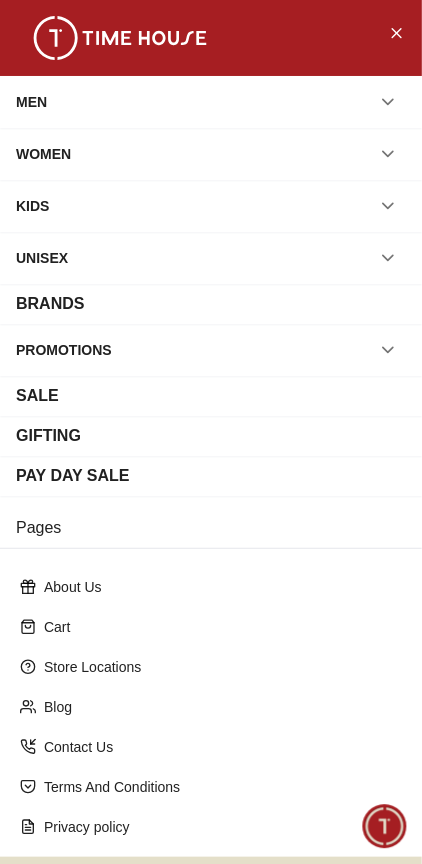 scroll, scrollTop: 156, scrollLeft: 0, axis: vertical 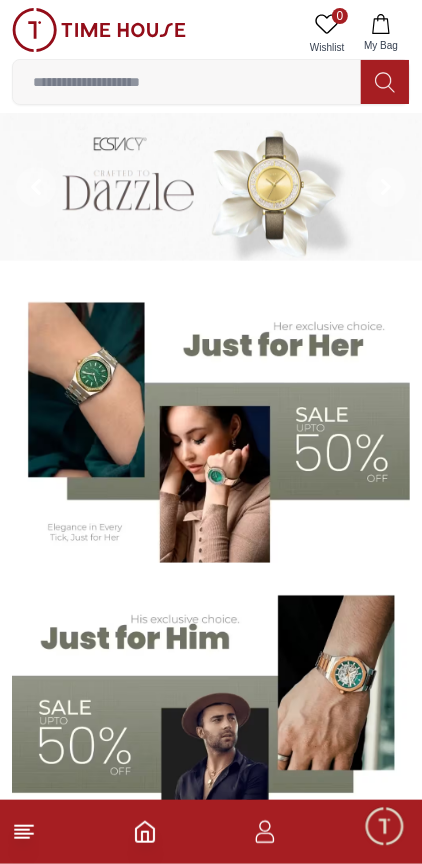click 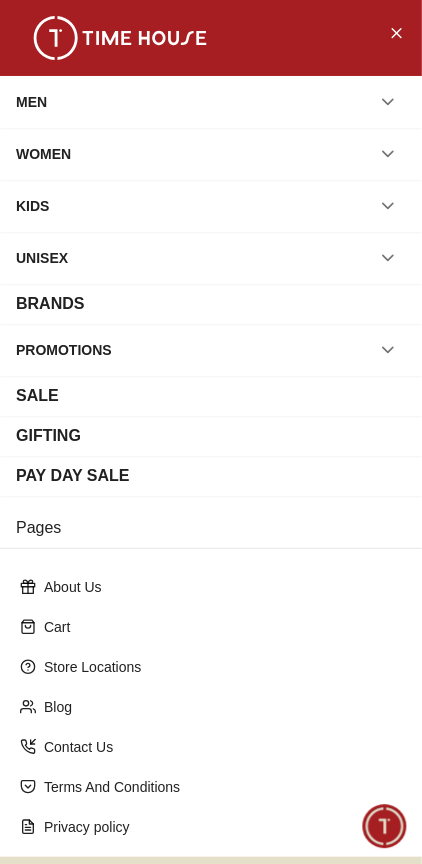 scroll, scrollTop: 156, scrollLeft: 0, axis: vertical 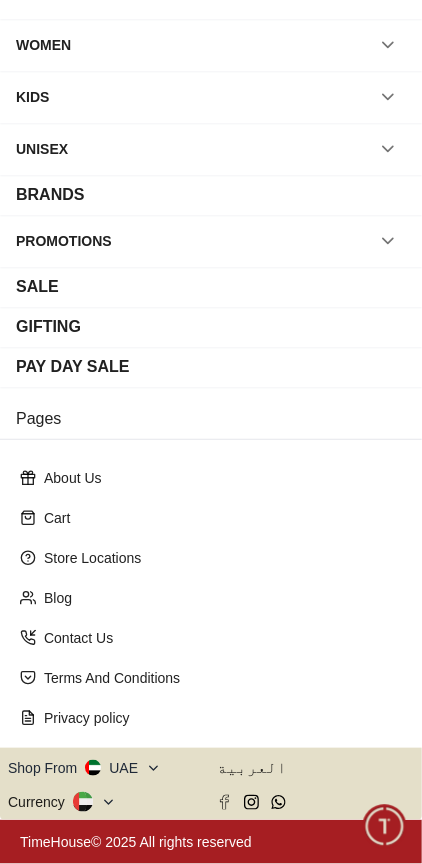 click on "Shop From UAE" at bounding box center (84, 768) 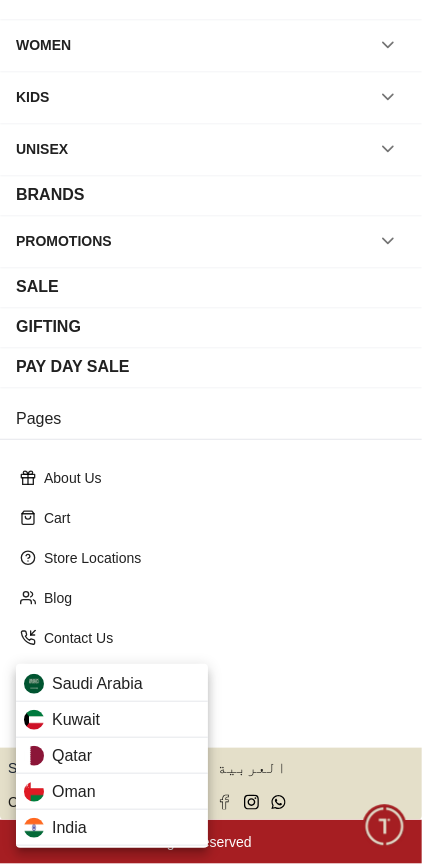 click on "Saudi Arabia" at bounding box center (97, 684) 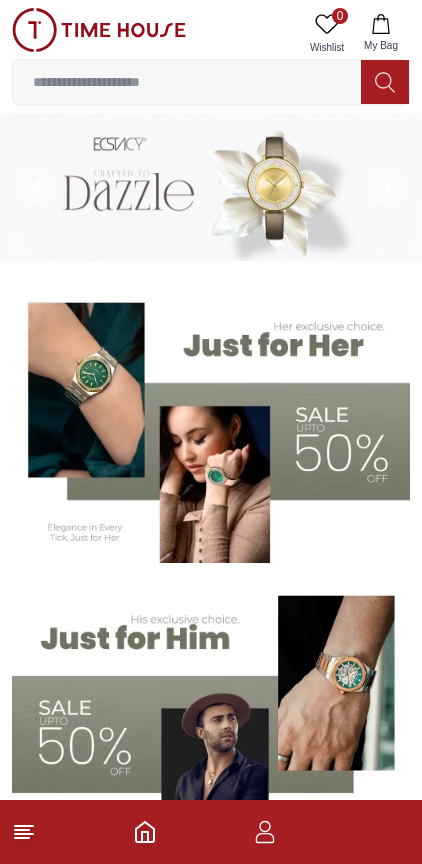 scroll, scrollTop: 0, scrollLeft: 0, axis: both 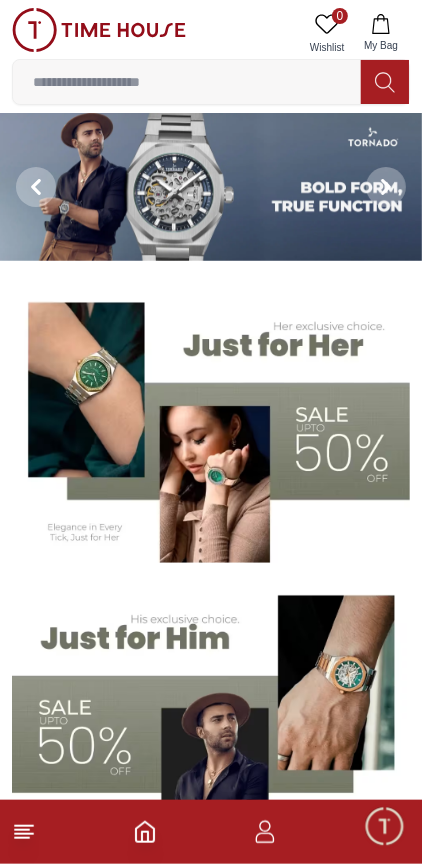click 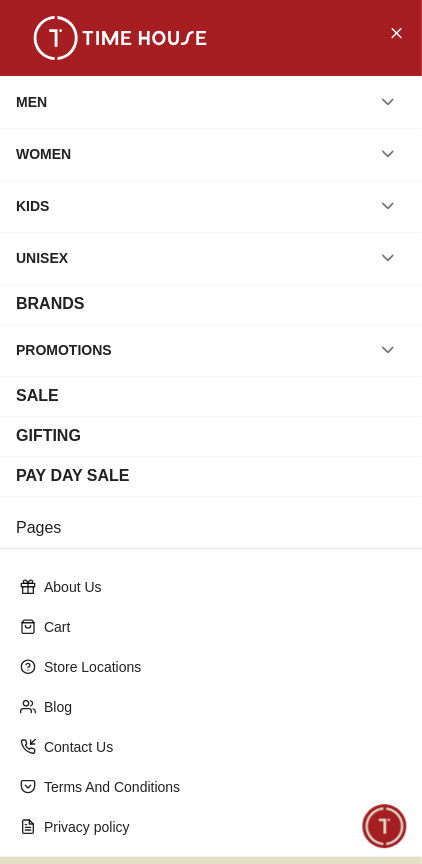scroll, scrollTop: 156, scrollLeft: 0, axis: vertical 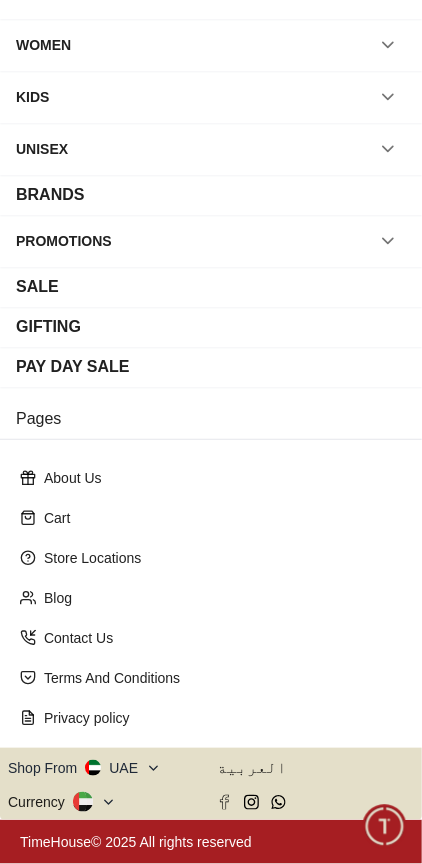 click on "Shop From UAE" at bounding box center [84, 768] 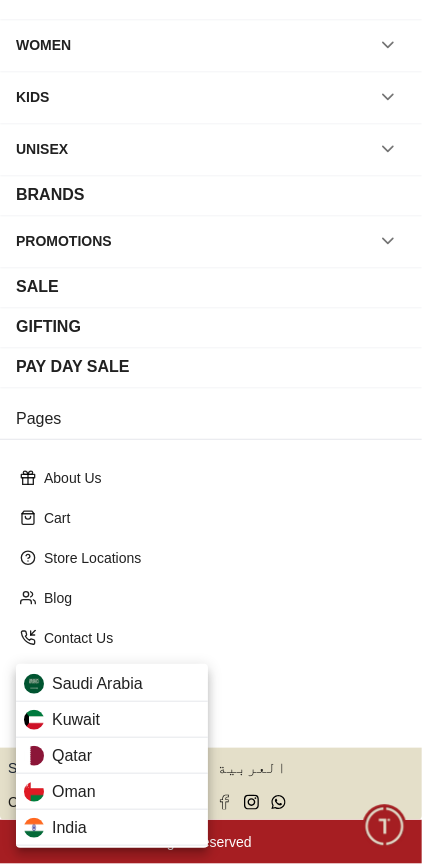 click on "Saudi Arabia" at bounding box center (97, 684) 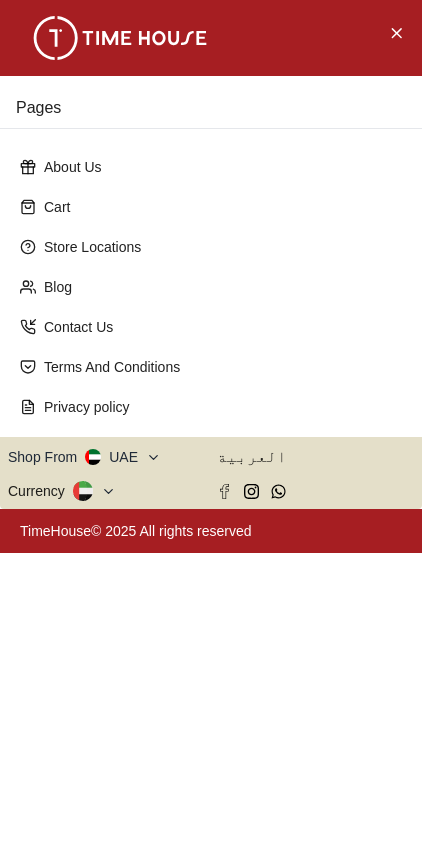 scroll, scrollTop: 0, scrollLeft: 0, axis: both 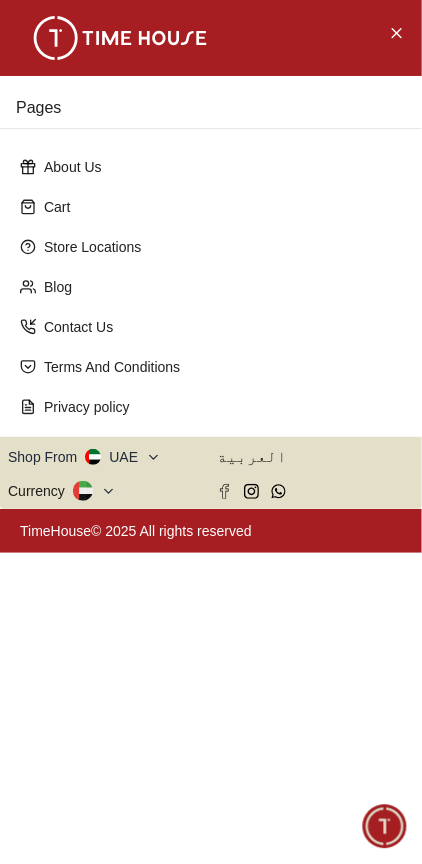 click on "Shop From UAE" at bounding box center [84, 457] 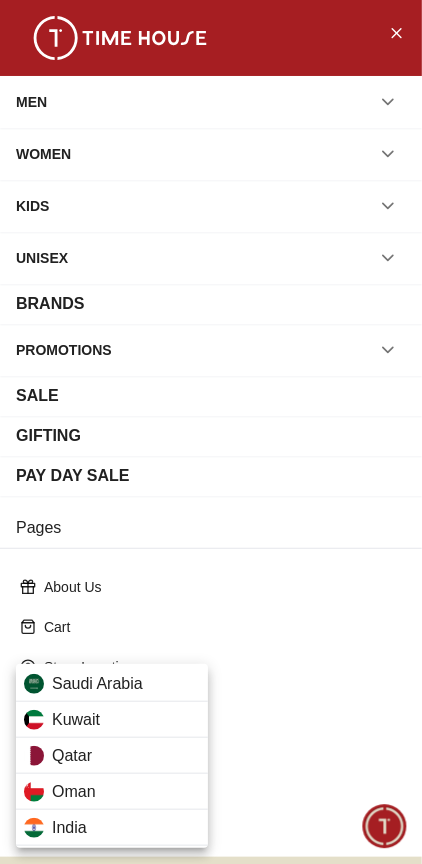 click on "Saudi Arabia" at bounding box center (97, 684) 